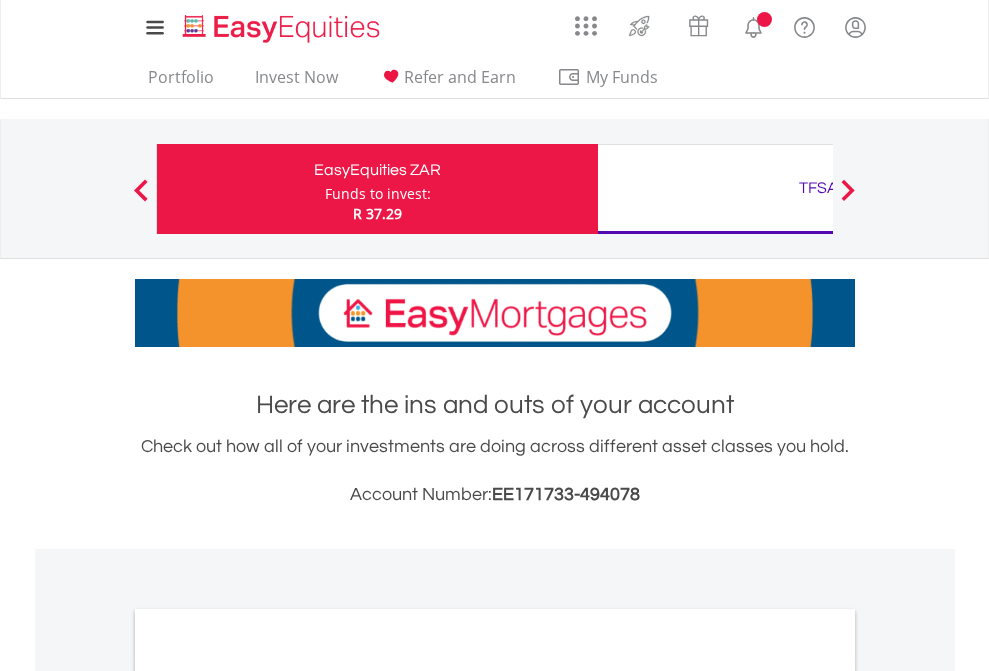 scroll, scrollTop: 0, scrollLeft: 0, axis: both 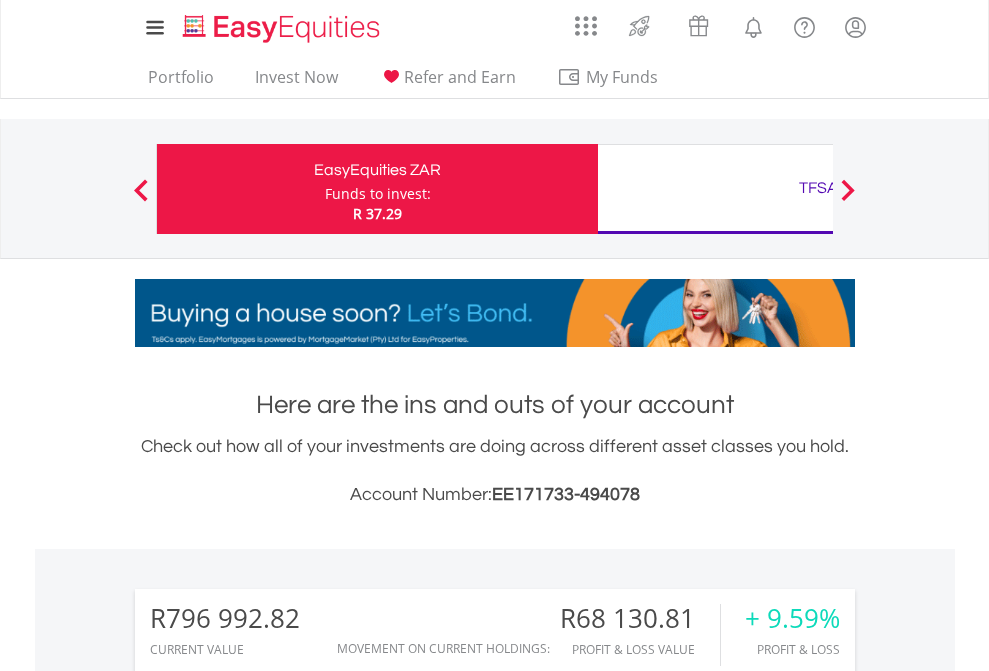click on "Funds to invest:" at bounding box center [378, 194] 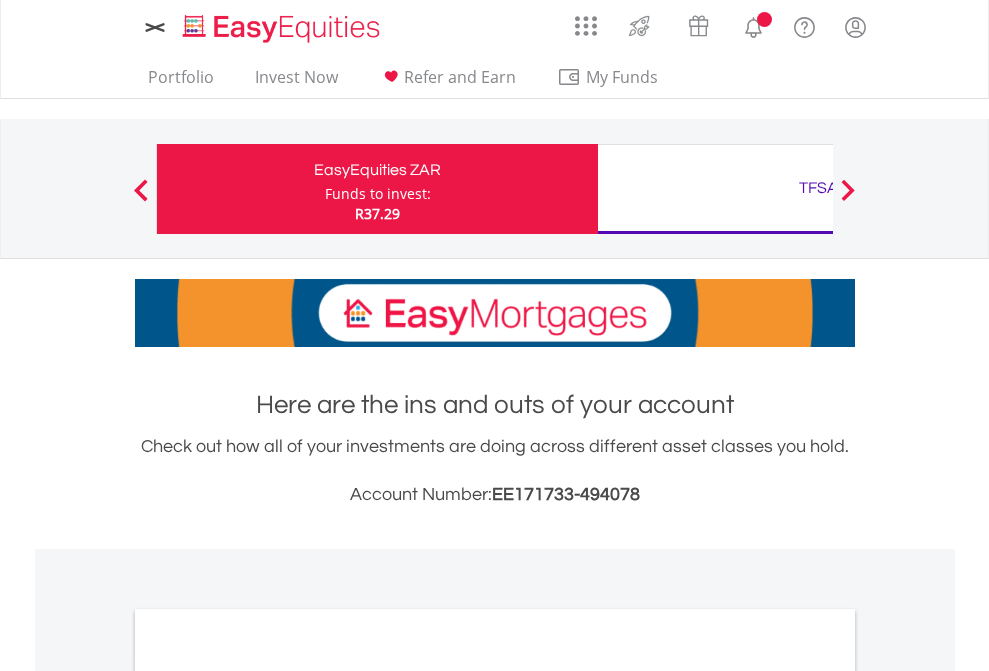 scroll, scrollTop: 0, scrollLeft: 0, axis: both 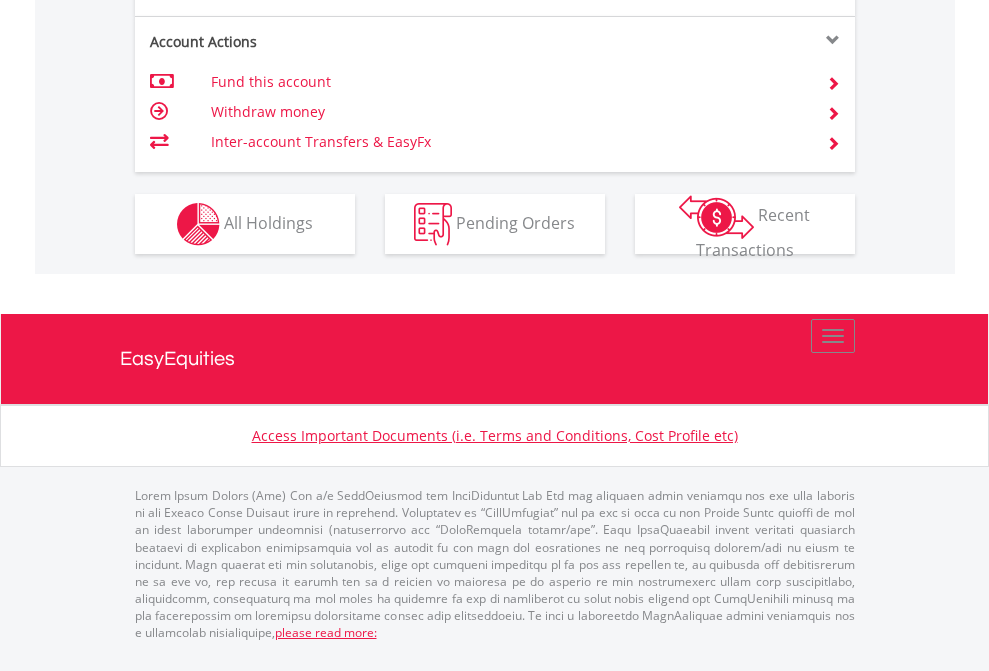 click on "Investment types" at bounding box center [706, -337] 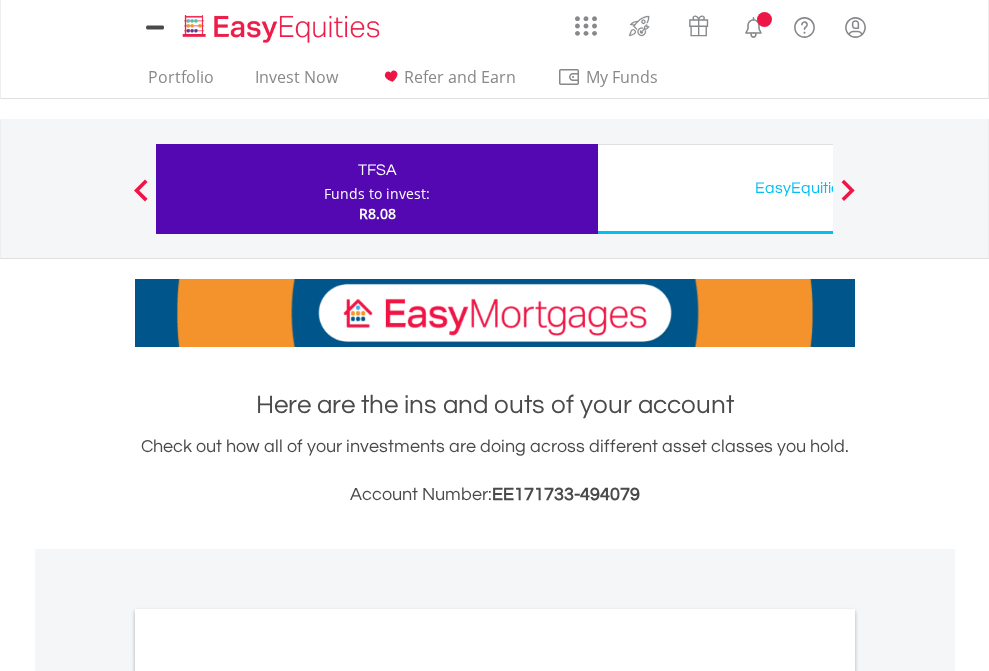 scroll, scrollTop: 0, scrollLeft: 0, axis: both 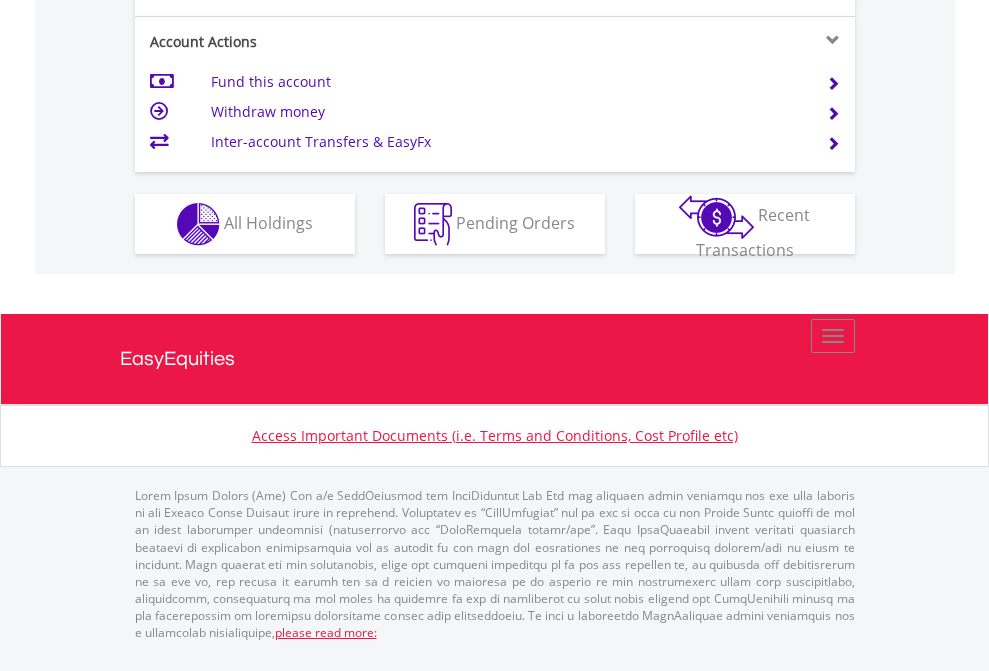 click on "Investment types" at bounding box center [706, -337] 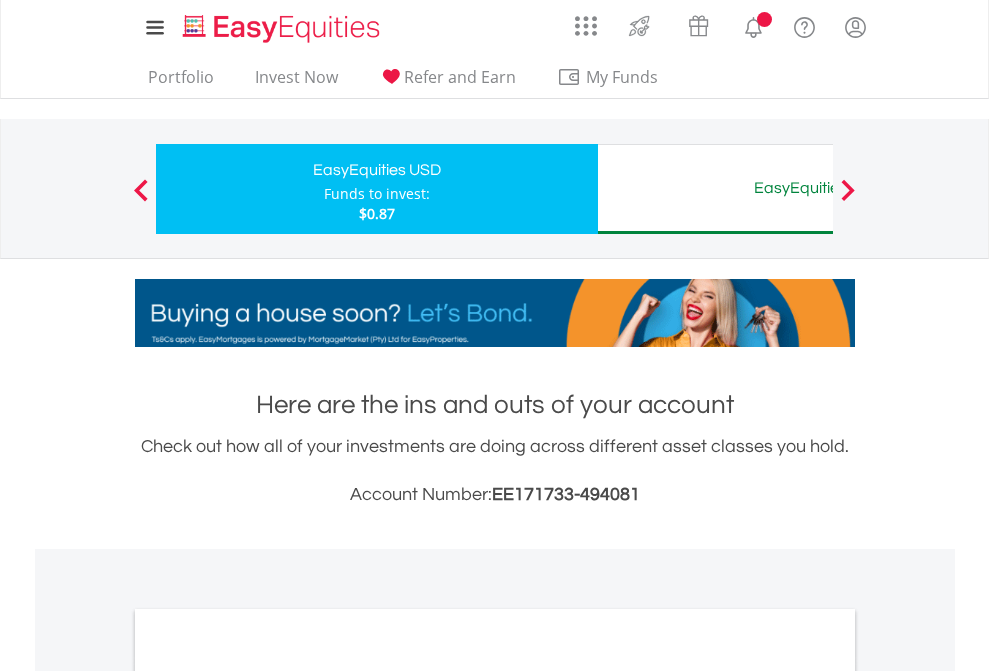scroll, scrollTop: 0, scrollLeft: 0, axis: both 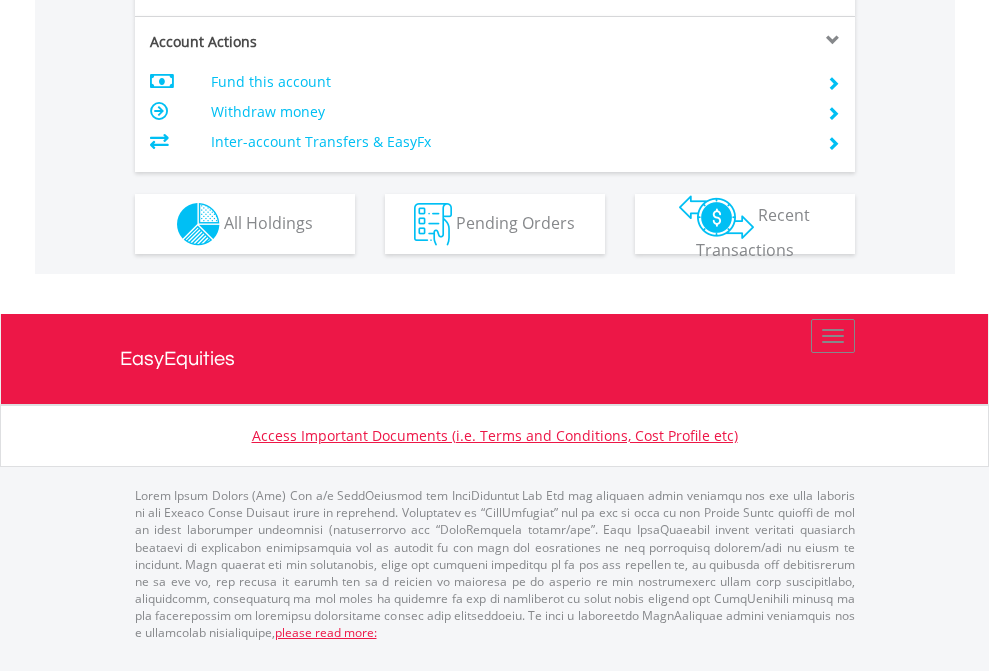 click on "Investment types" at bounding box center (706, -337) 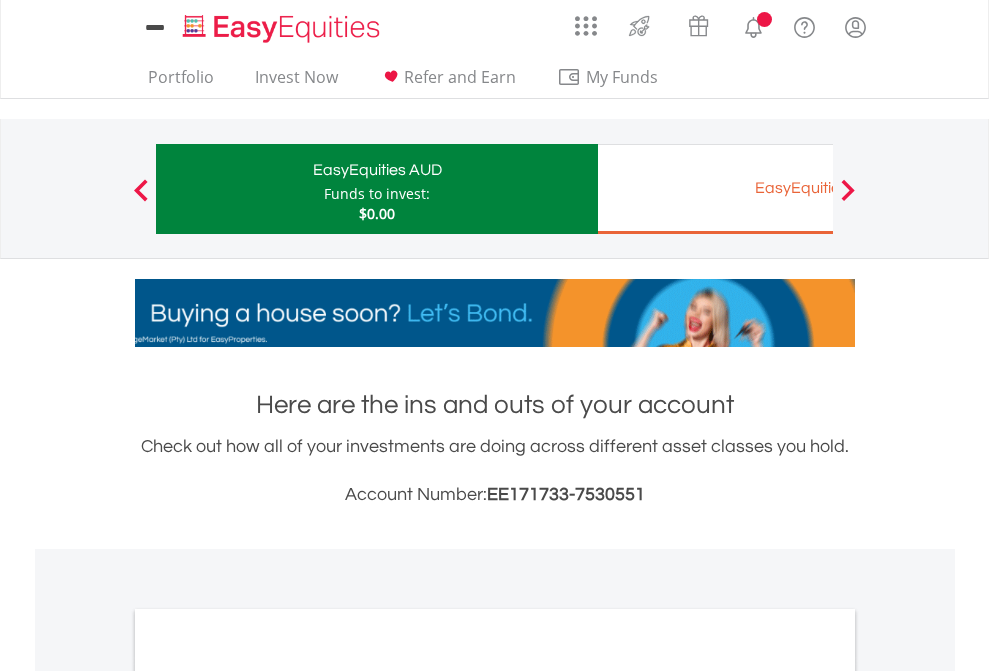 scroll, scrollTop: 0, scrollLeft: 0, axis: both 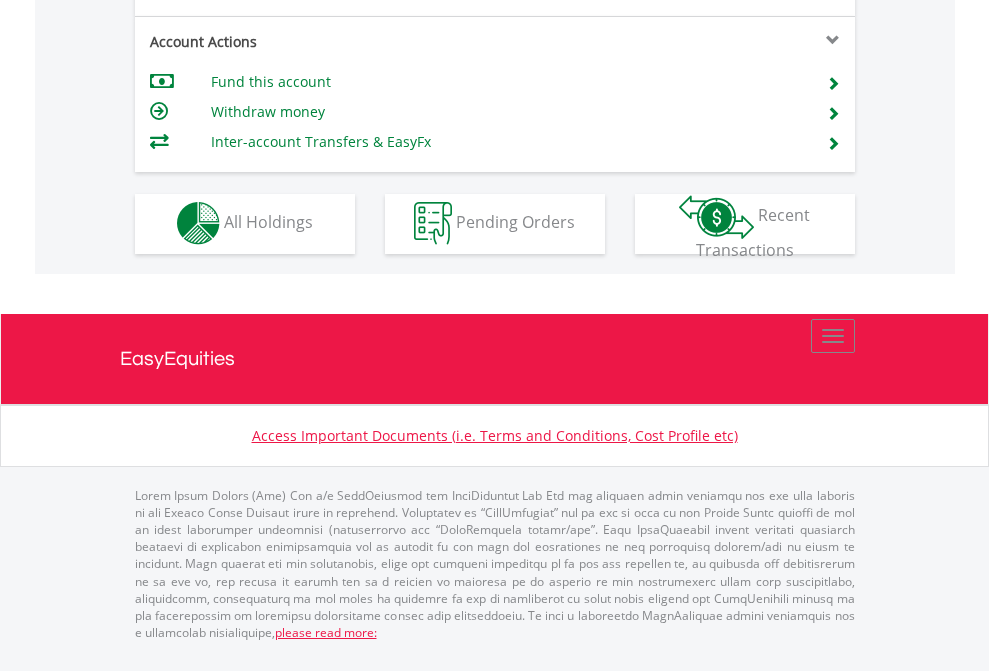 click on "Investment types" at bounding box center [706, -353] 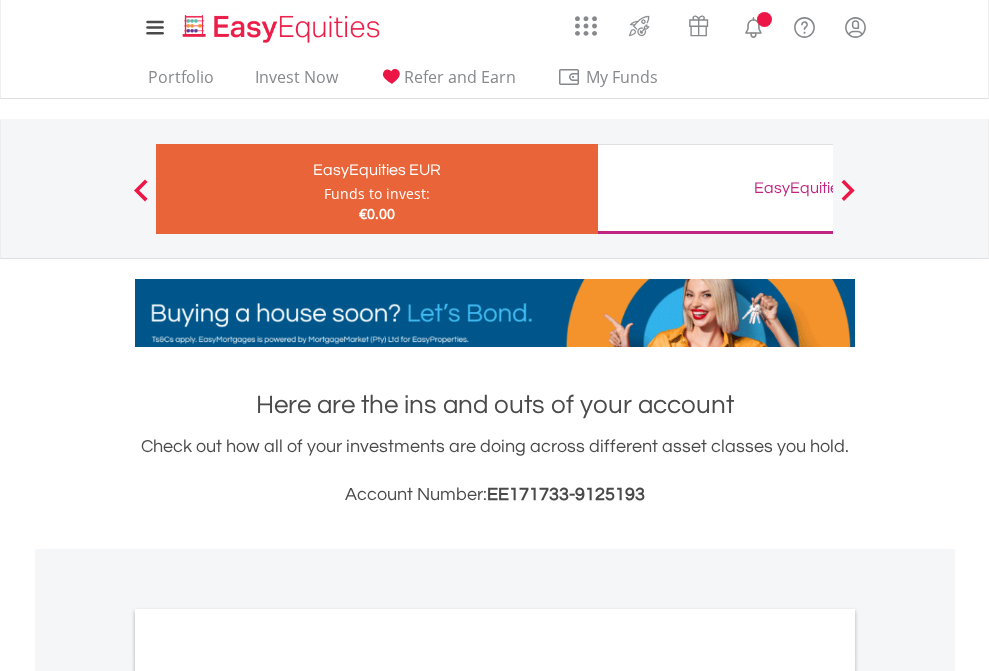 scroll, scrollTop: 0, scrollLeft: 0, axis: both 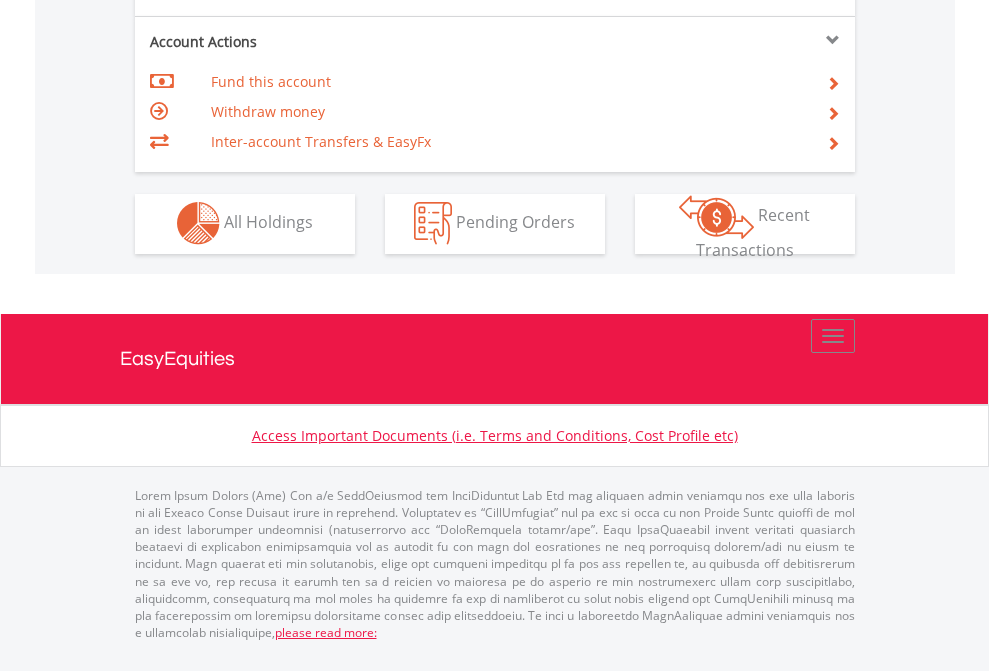 click on "Investment types" at bounding box center [706, -353] 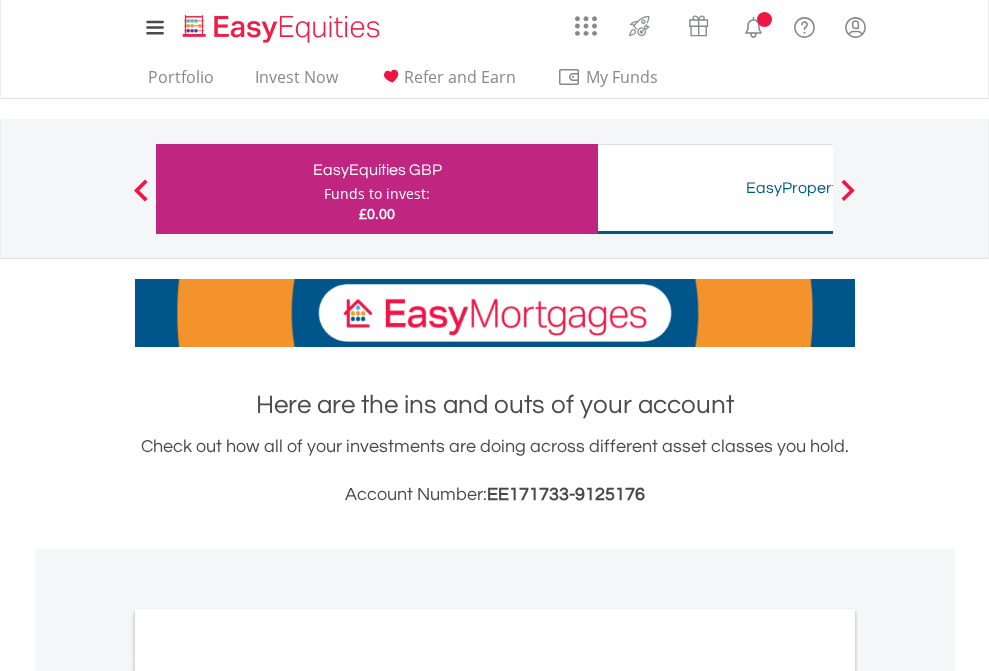 scroll, scrollTop: 0, scrollLeft: 0, axis: both 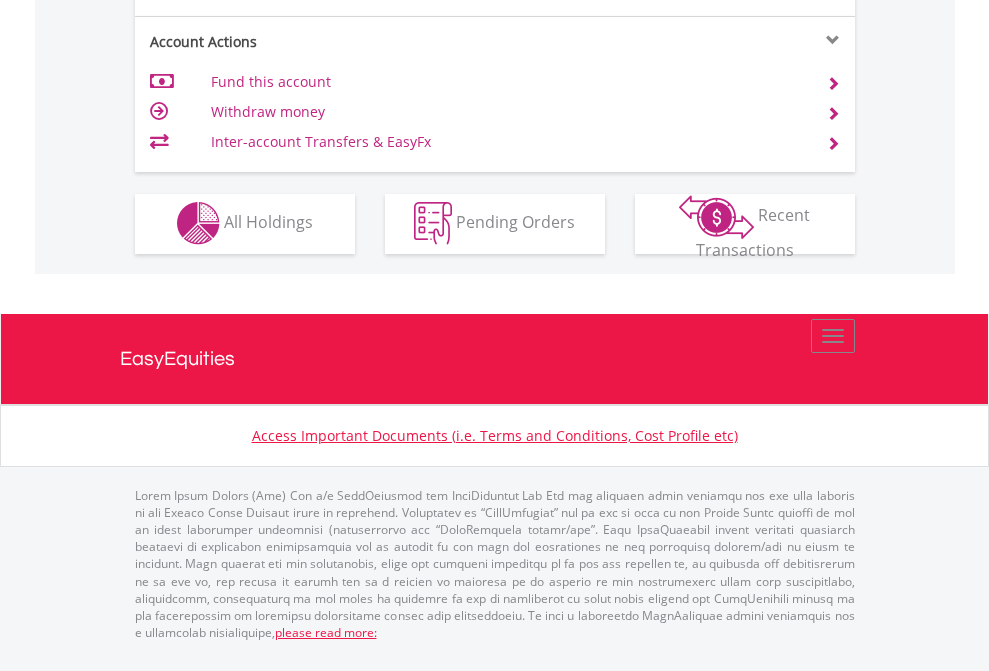 click on "Investment types" at bounding box center [706, -353] 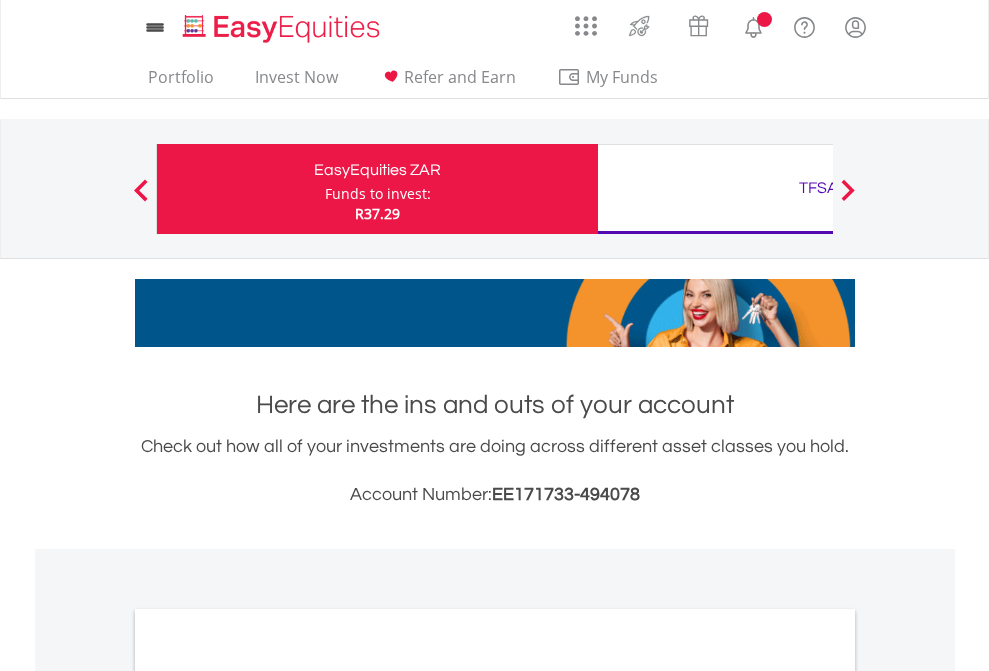 scroll, scrollTop: 0, scrollLeft: 0, axis: both 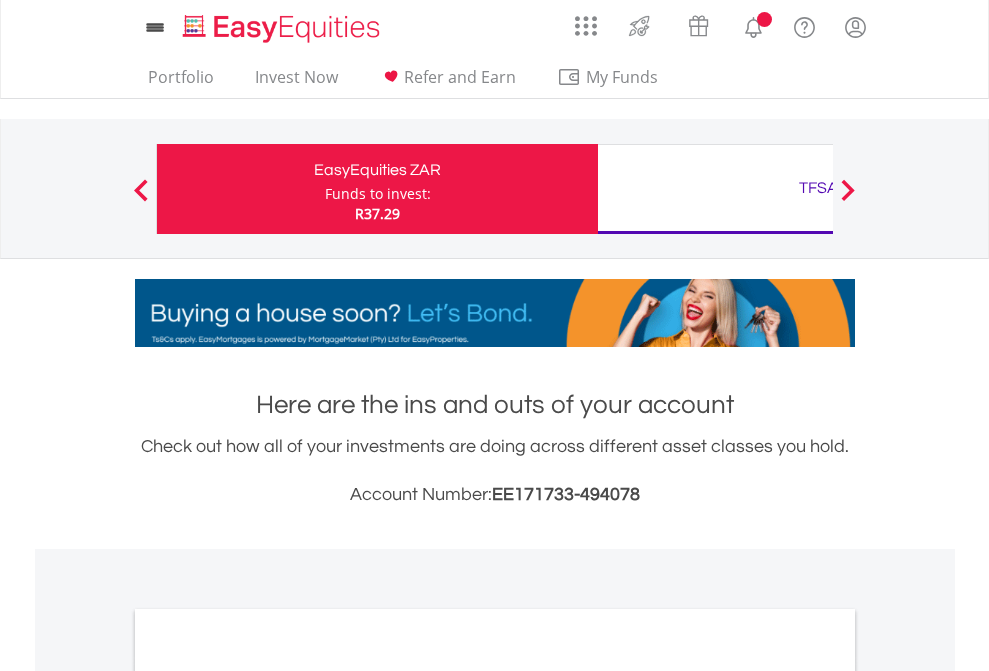 click on "All Holdings" at bounding box center [268, 1096] 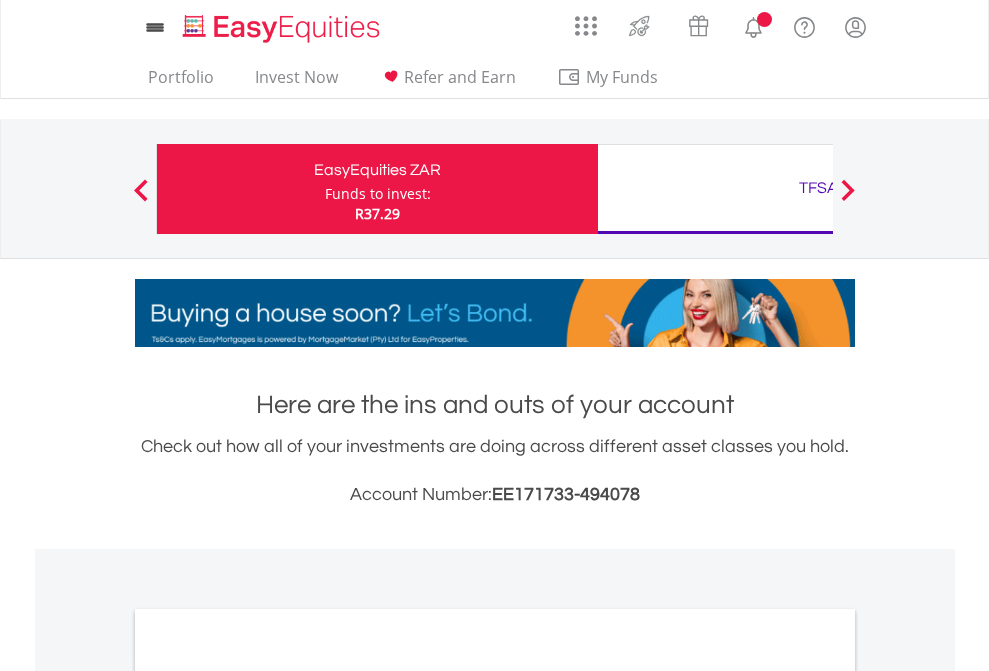 scroll, scrollTop: 1202, scrollLeft: 0, axis: vertical 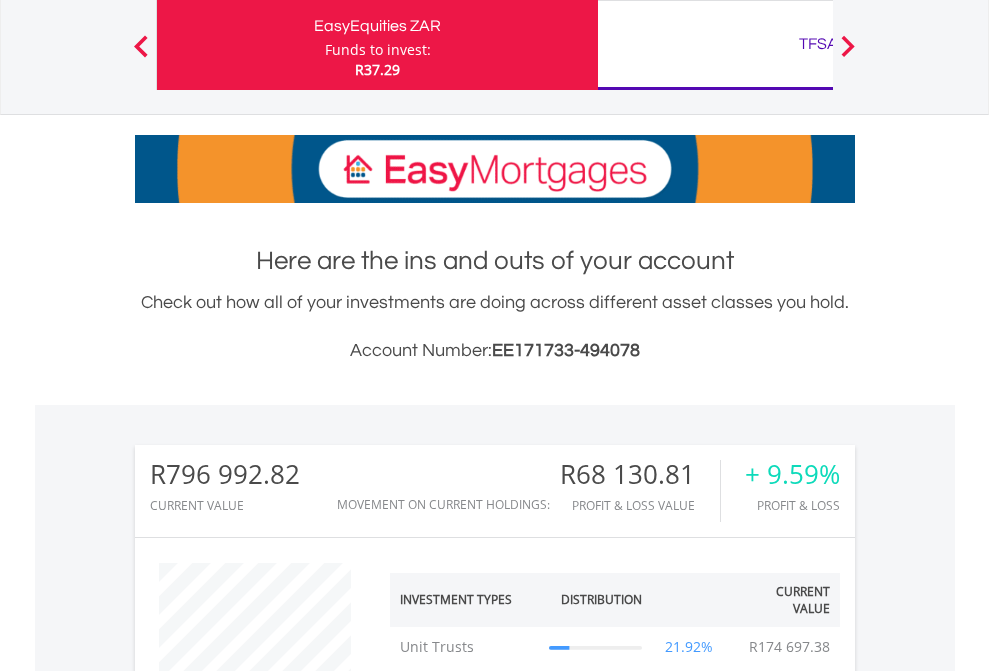 click on "TFSA" at bounding box center (818, 44) 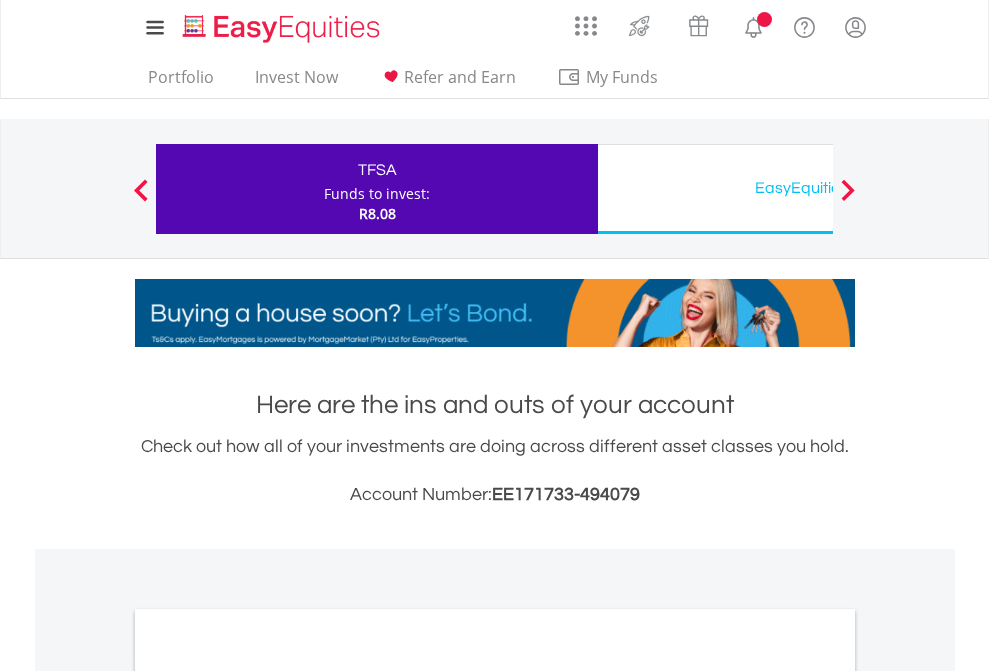 scroll, scrollTop: 1202, scrollLeft: 0, axis: vertical 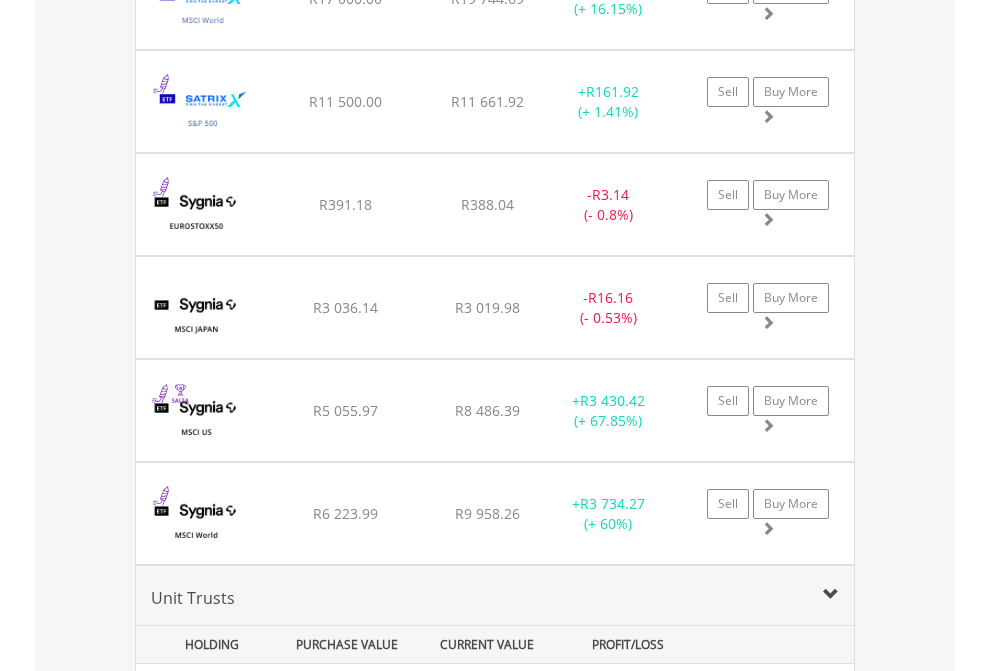 click on "EasyEquities USD" at bounding box center [818, -2116] 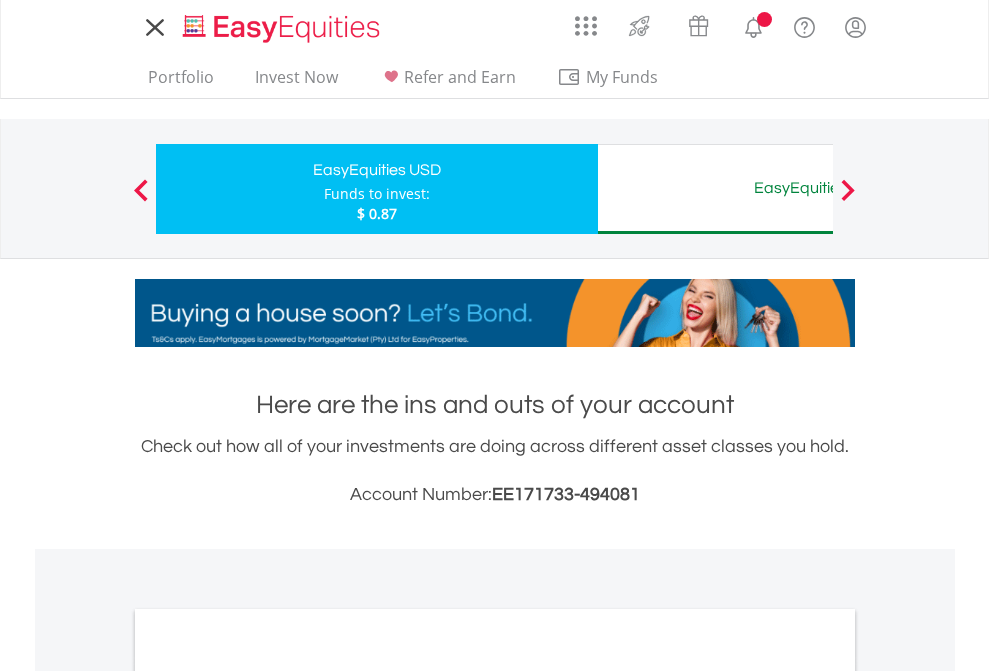 scroll, scrollTop: 0, scrollLeft: 0, axis: both 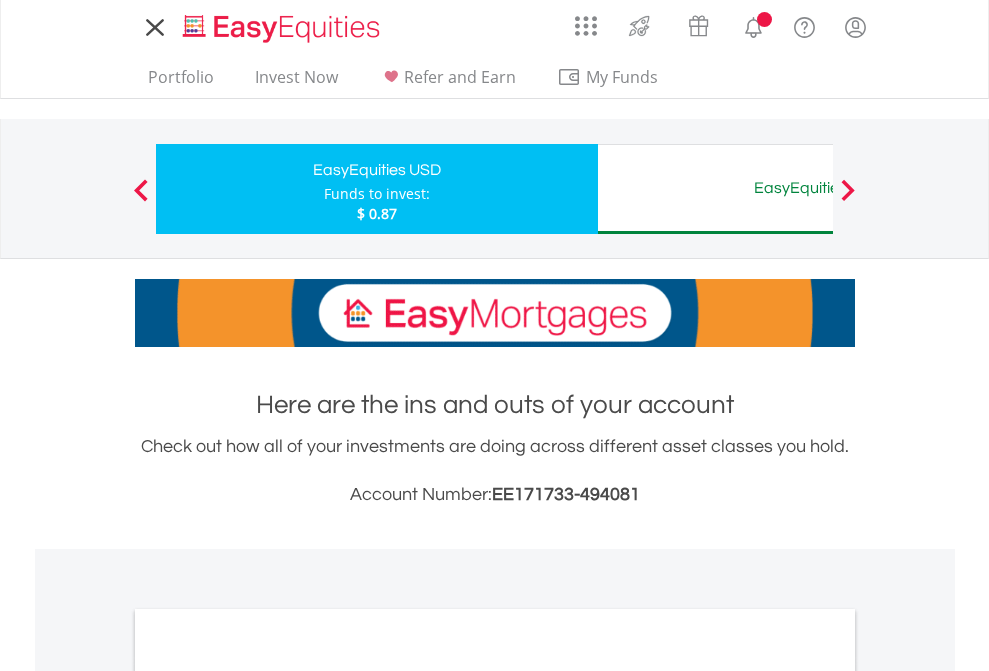 click on "All Holdings" at bounding box center [268, 1096] 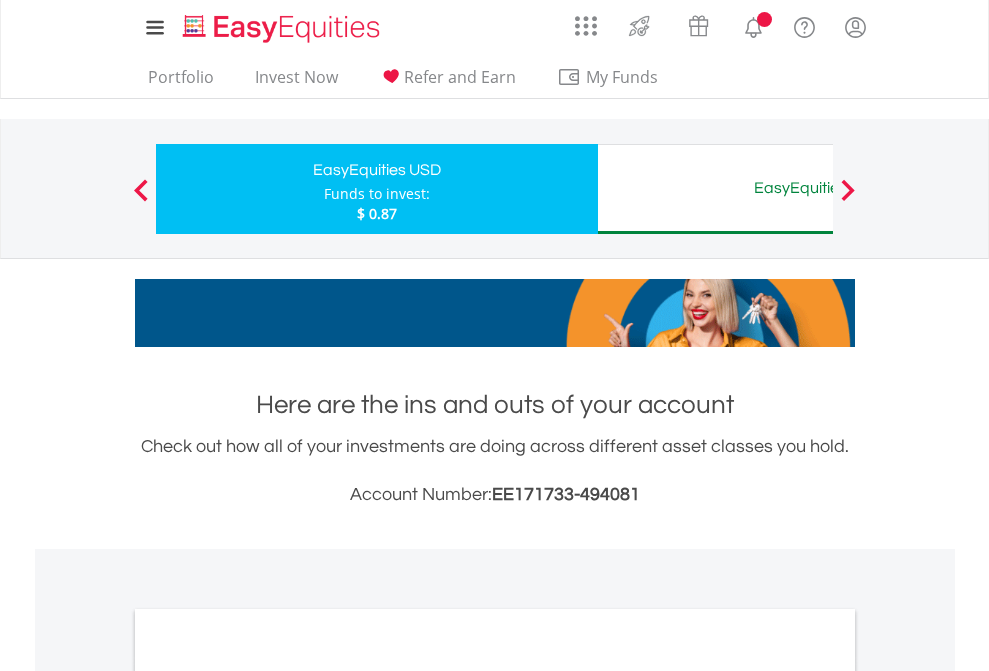 scroll, scrollTop: 1202, scrollLeft: 0, axis: vertical 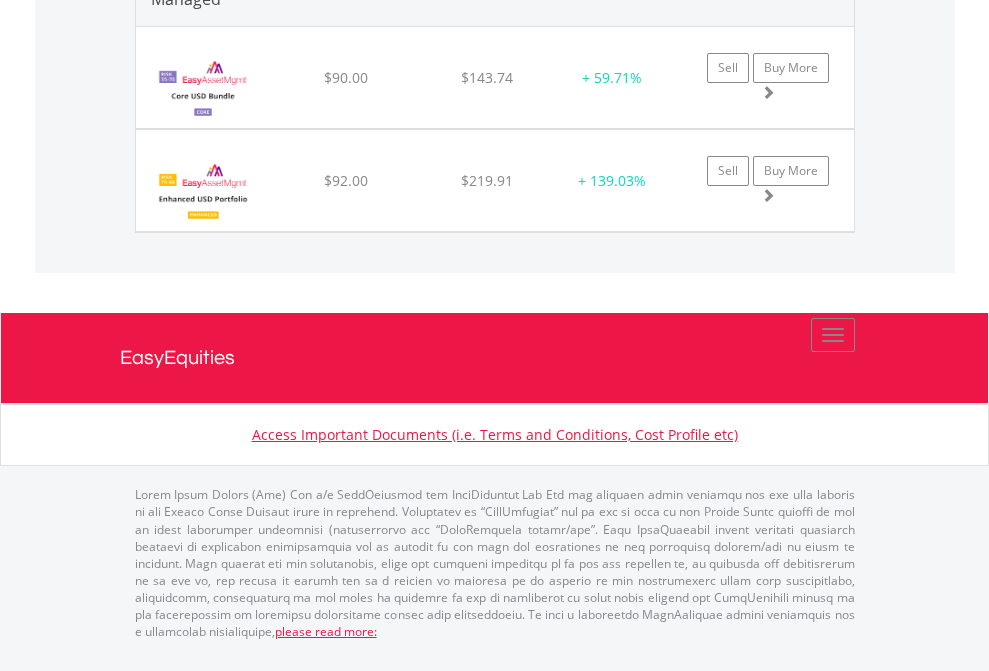 click on "EasyEquities AUD" at bounding box center [818, -1954] 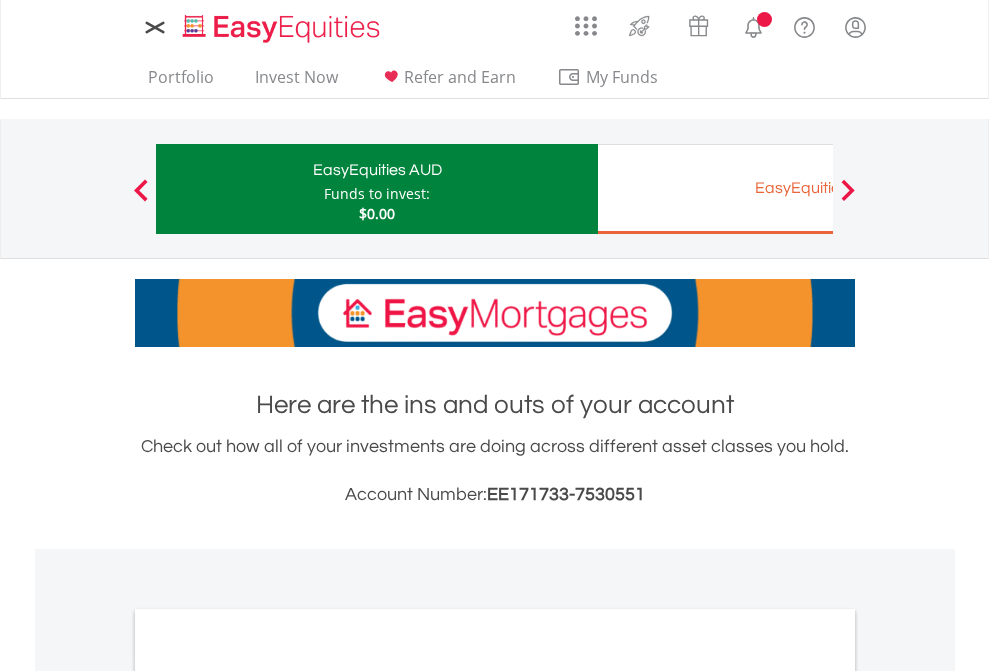 scroll, scrollTop: 0, scrollLeft: 0, axis: both 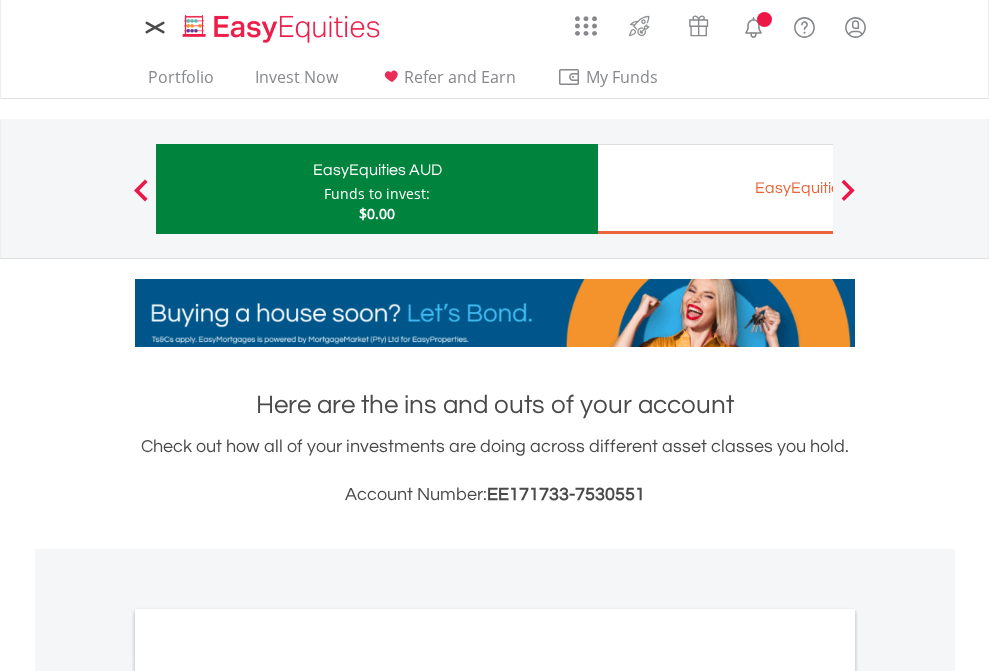 click on "All Holdings" at bounding box center (268, 1096) 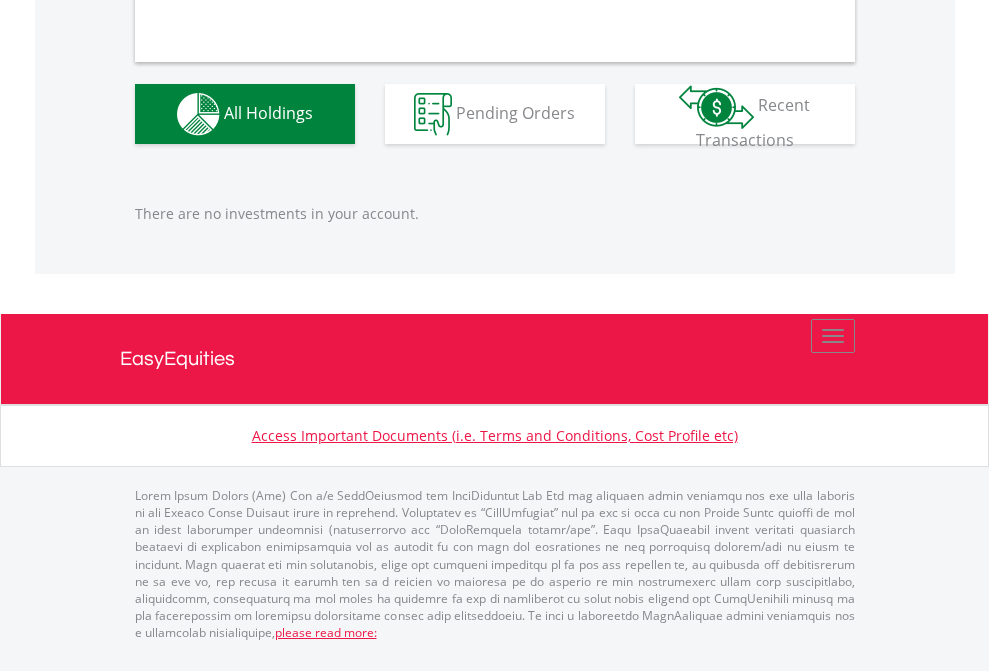 scroll, scrollTop: 1980, scrollLeft: 0, axis: vertical 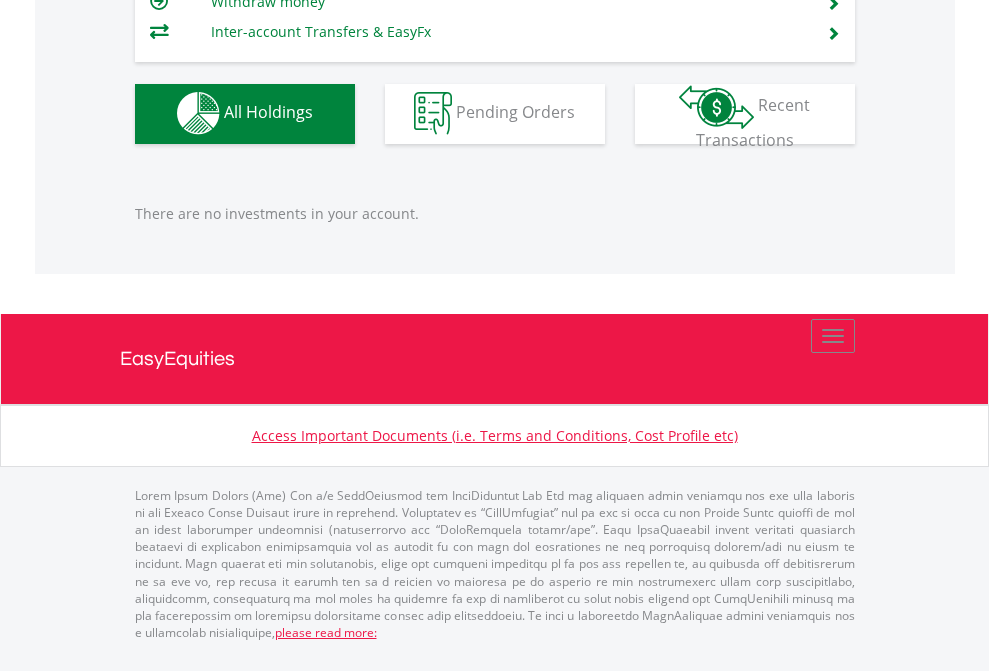 click on "EasyEquities EUR" at bounding box center (818, -1142) 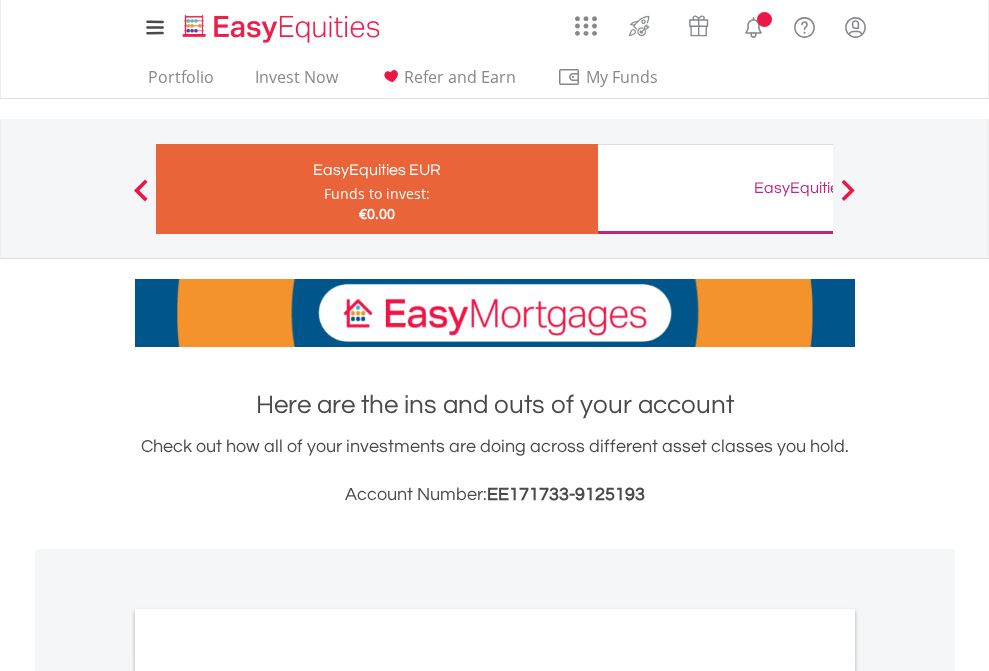 scroll, scrollTop: 0, scrollLeft: 0, axis: both 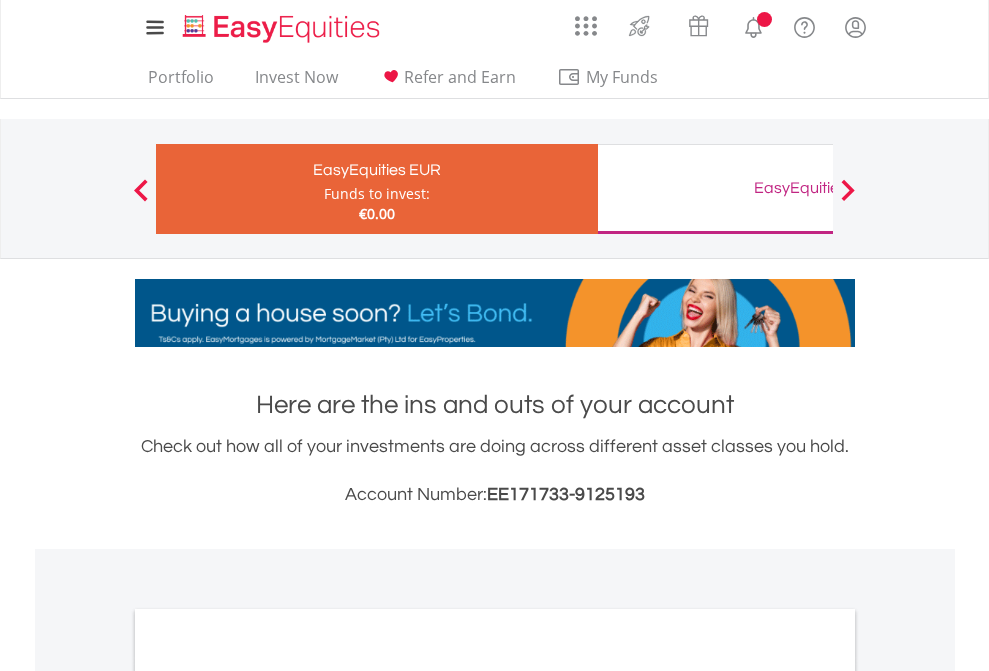 click on "All Holdings" at bounding box center (268, 1096) 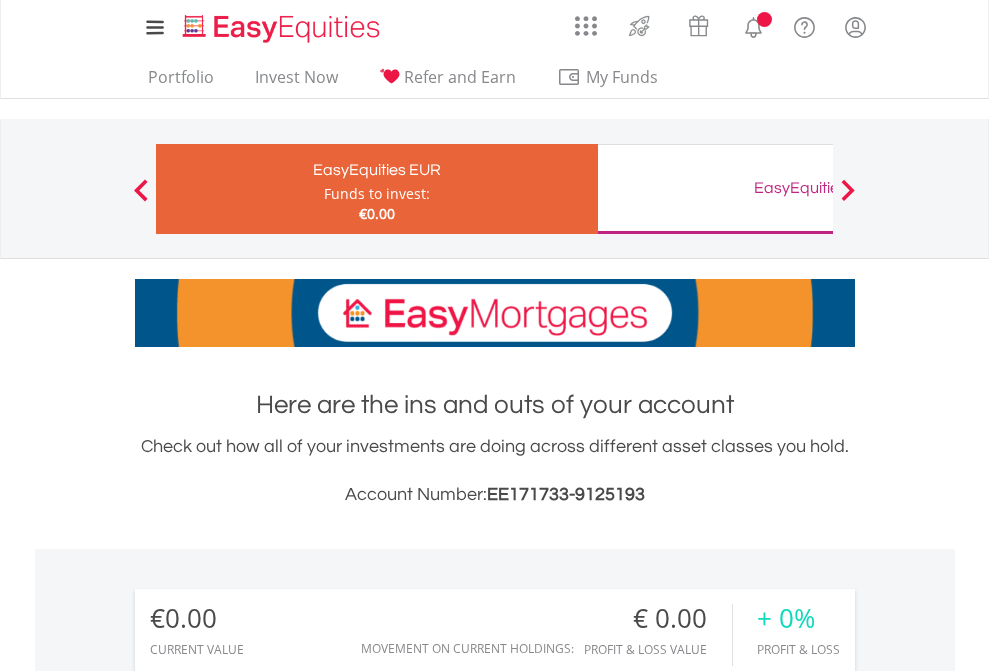 scroll, scrollTop: 1486, scrollLeft: 0, axis: vertical 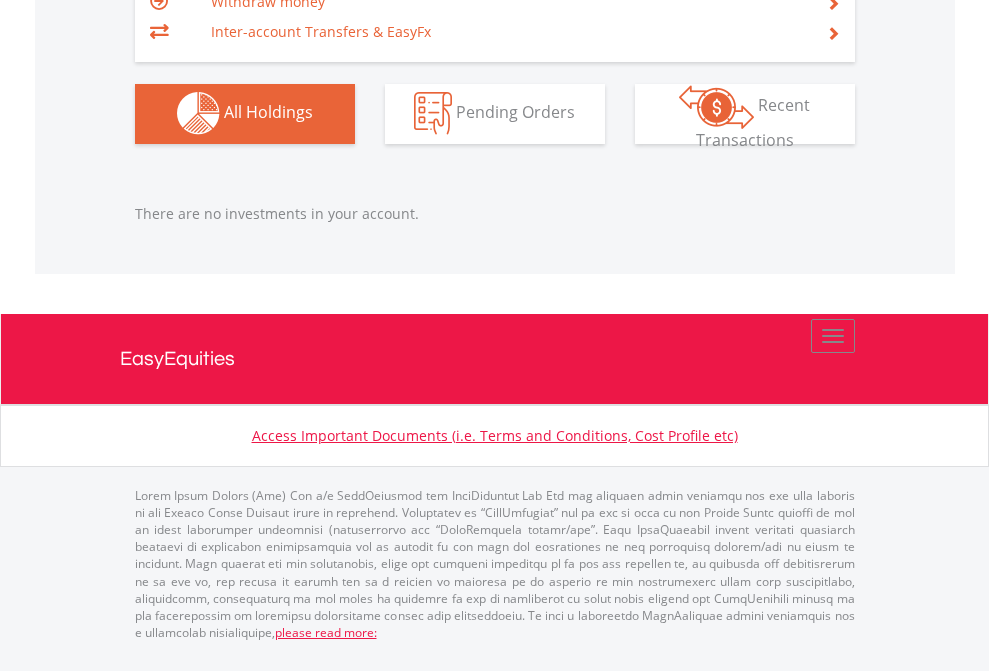 click on "EasyEquities GBP" at bounding box center (818, -1142) 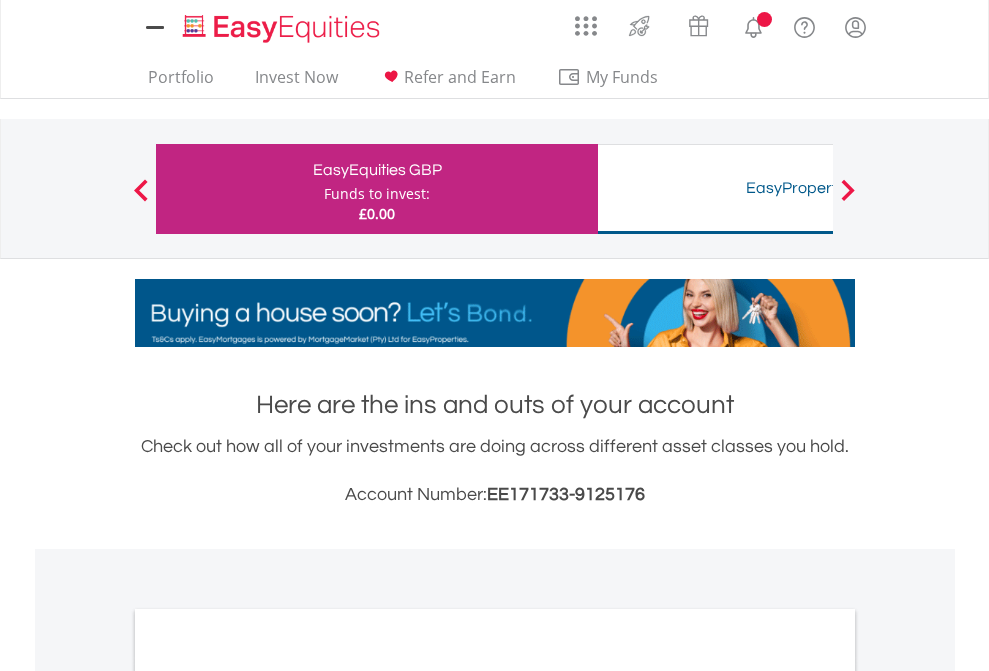 click on "All Holdings" at bounding box center (268, 1096) 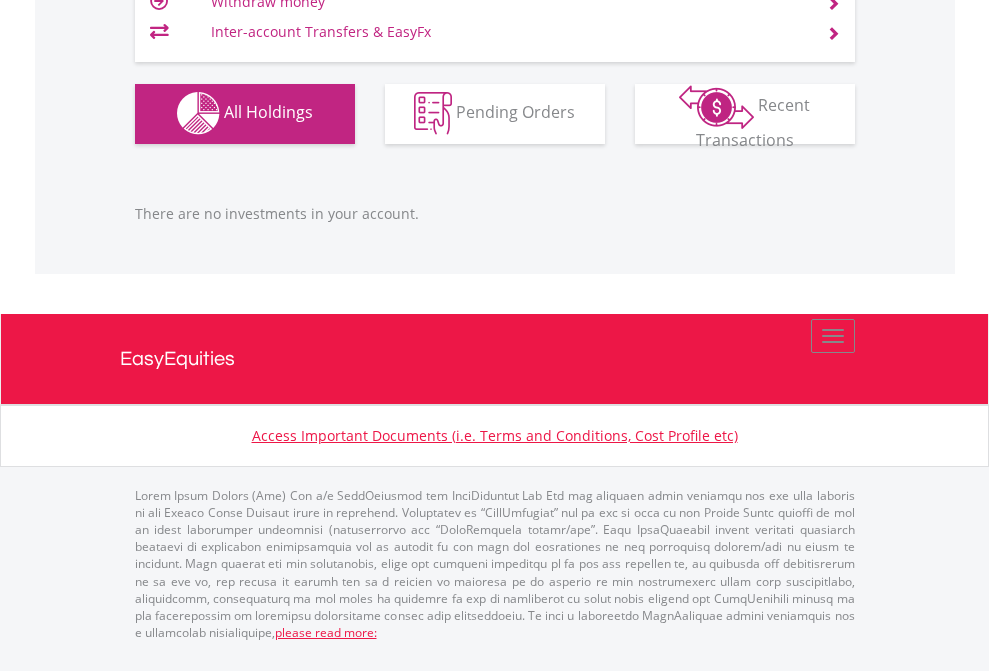 scroll, scrollTop: 1980, scrollLeft: 0, axis: vertical 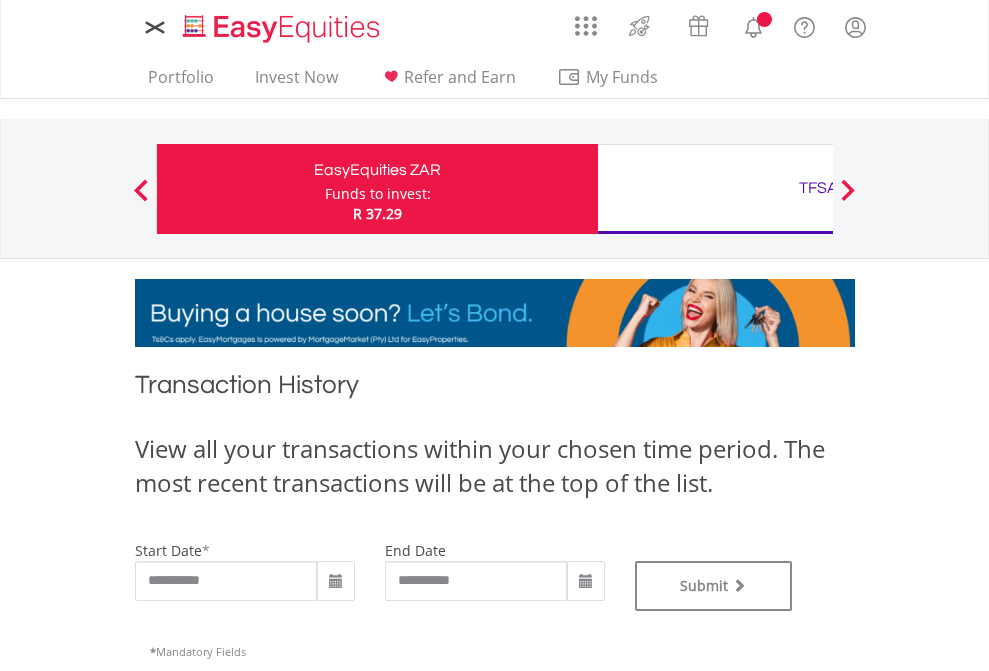 type on "**********" 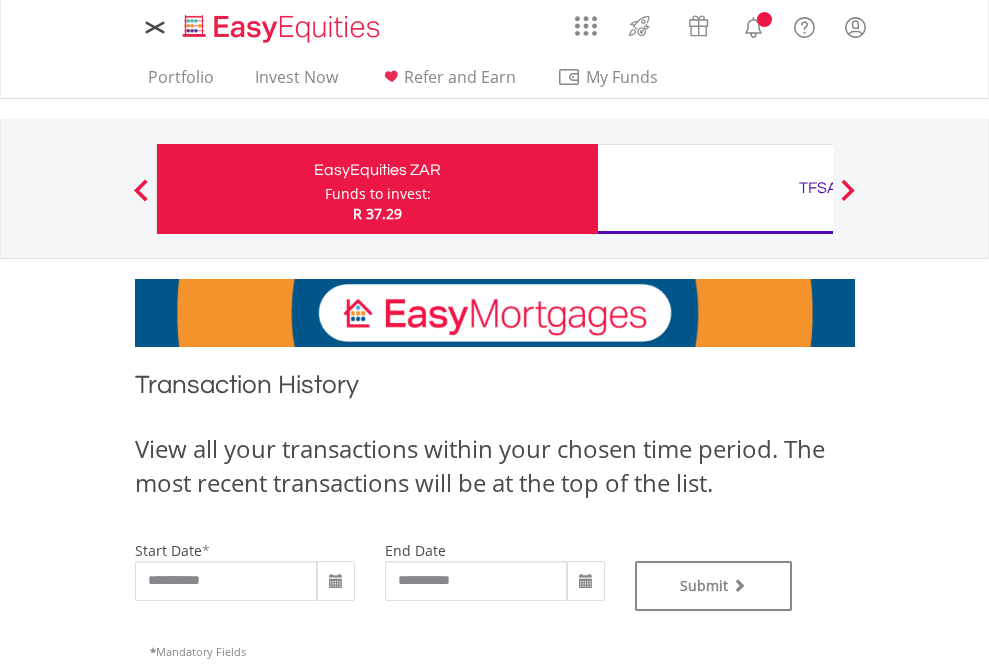 scroll, scrollTop: 0, scrollLeft: 0, axis: both 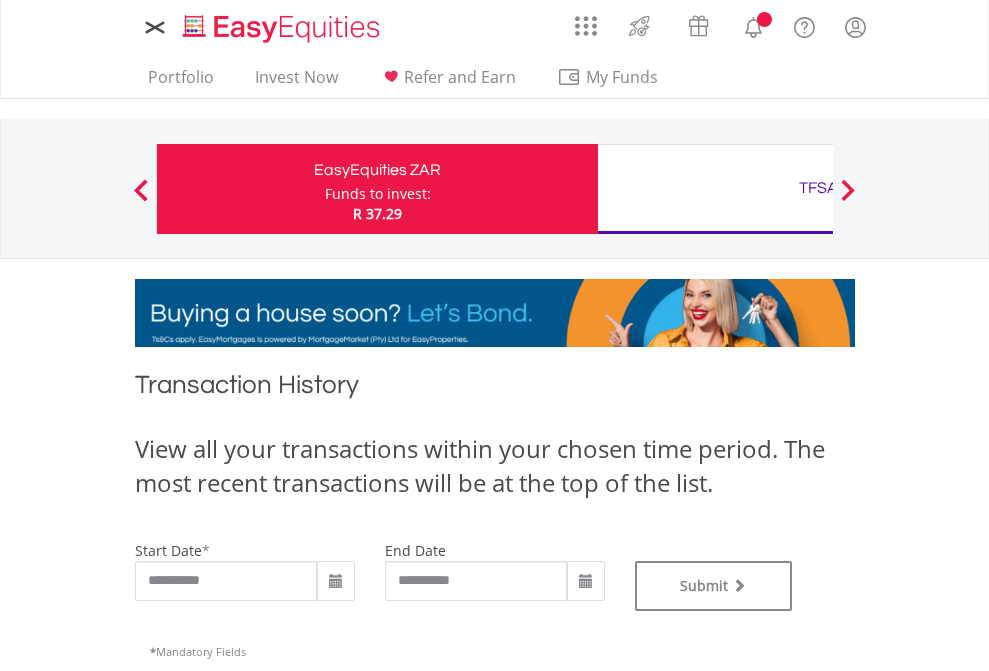 type on "**********" 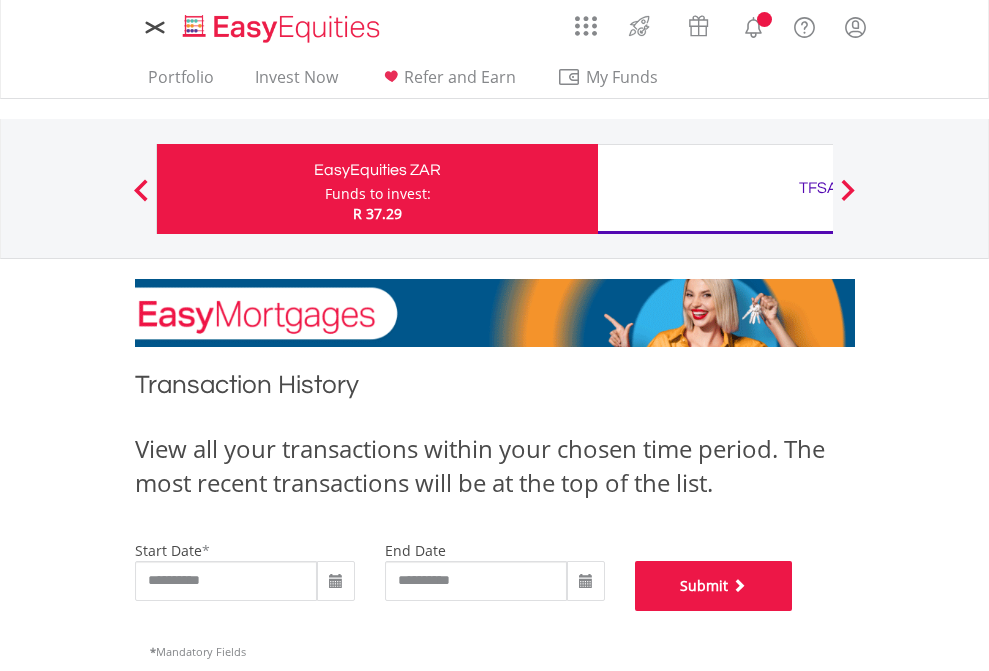 click on "Submit" at bounding box center [714, 586] 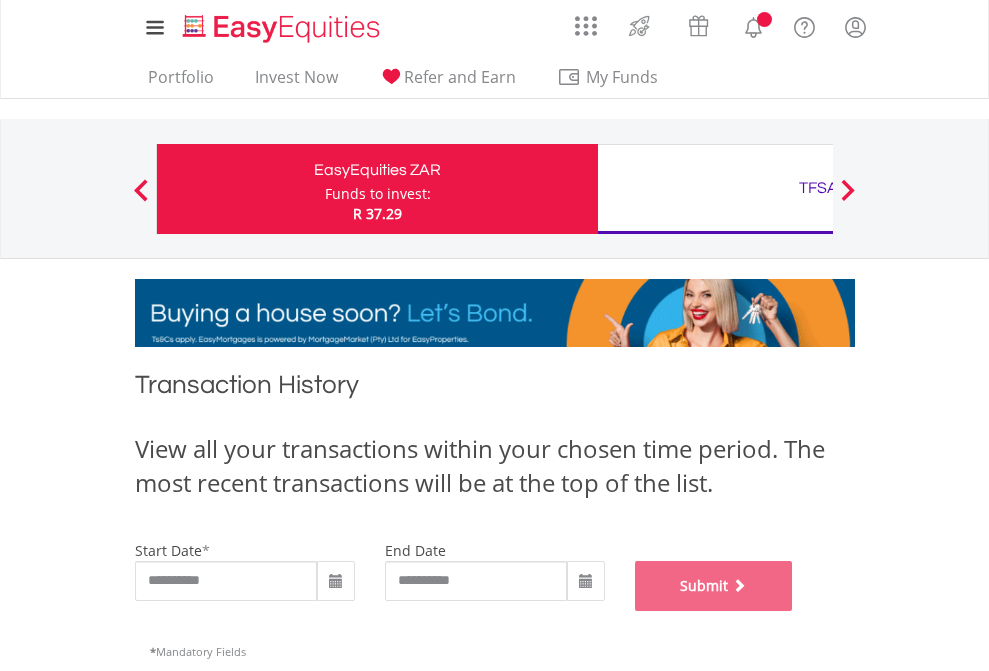 scroll, scrollTop: 811, scrollLeft: 0, axis: vertical 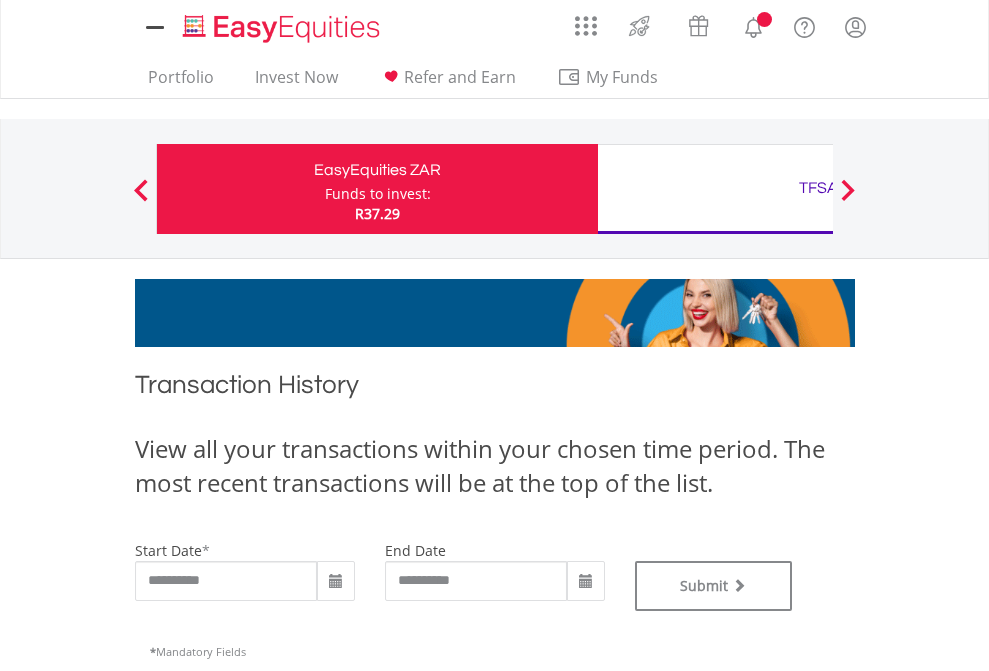 click on "TFSA" at bounding box center (818, 188) 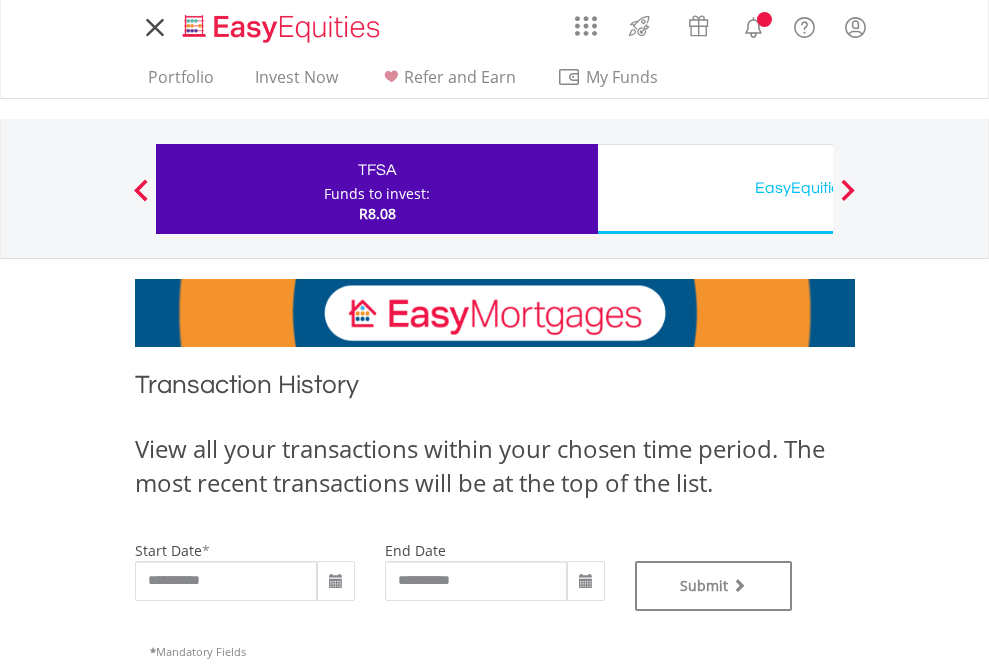 scroll, scrollTop: 0, scrollLeft: 0, axis: both 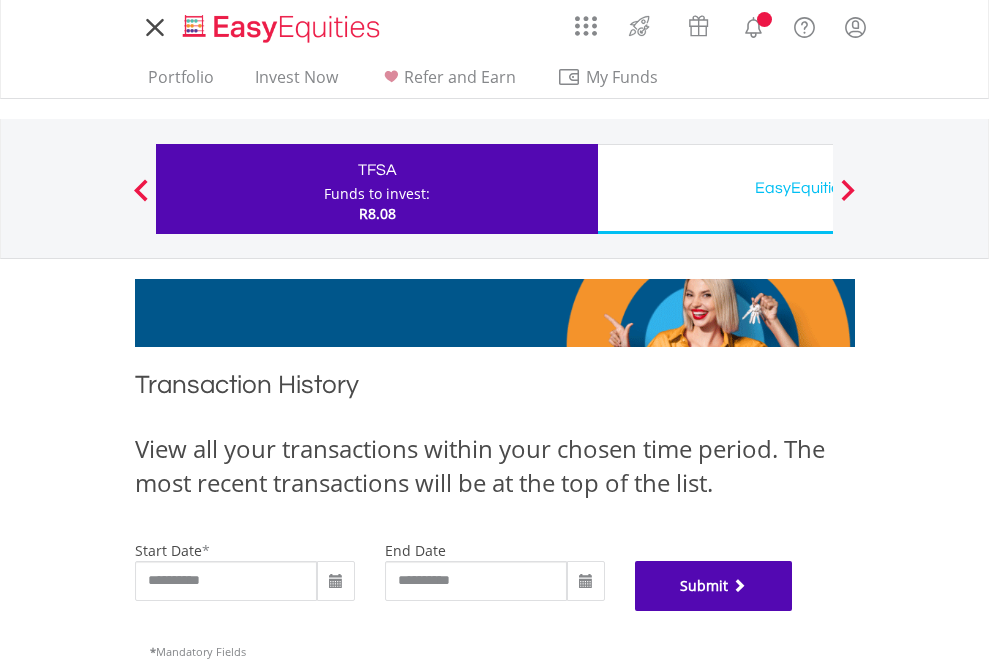 click on "Submit" at bounding box center [714, 586] 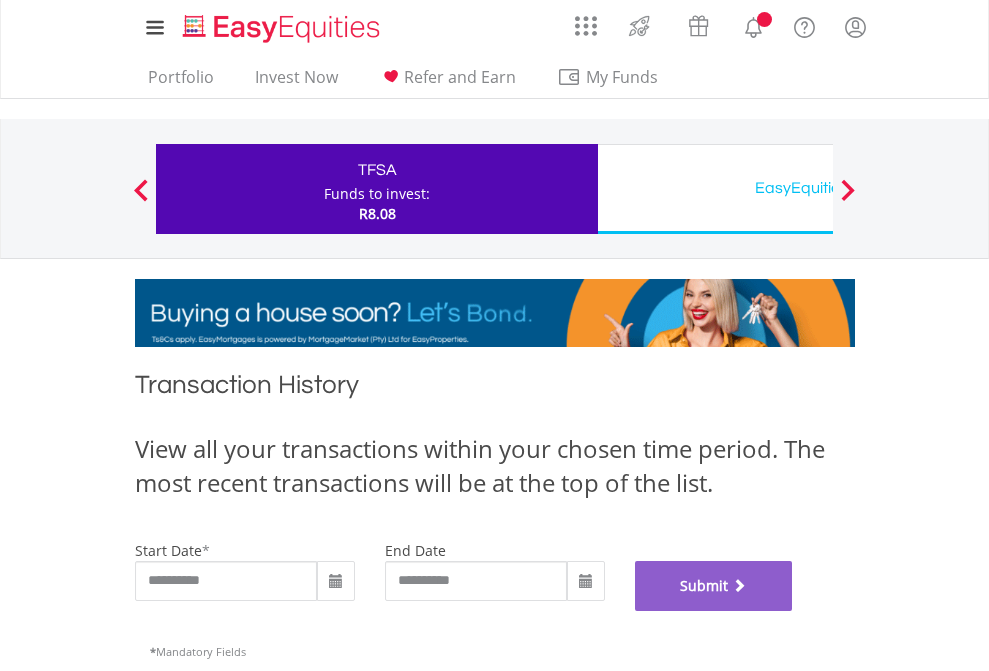 scroll, scrollTop: 811, scrollLeft: 0, axis: vertical 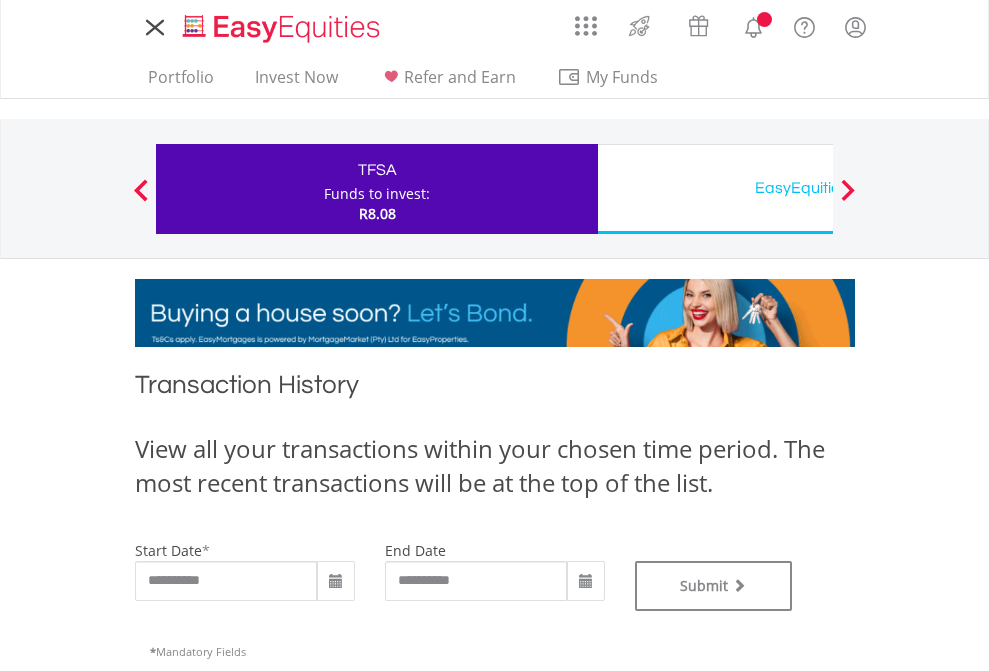 click on "EasyEquities USD" at bounding box center (818, 188) 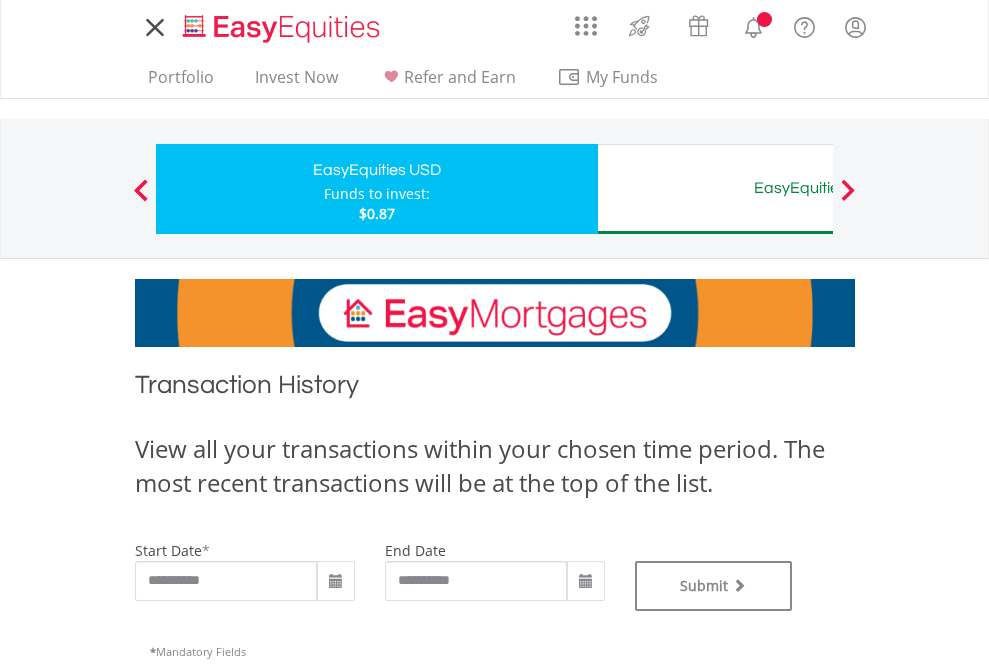 scroll, scrollTop: 0, scrollLeft: 0, axis: both 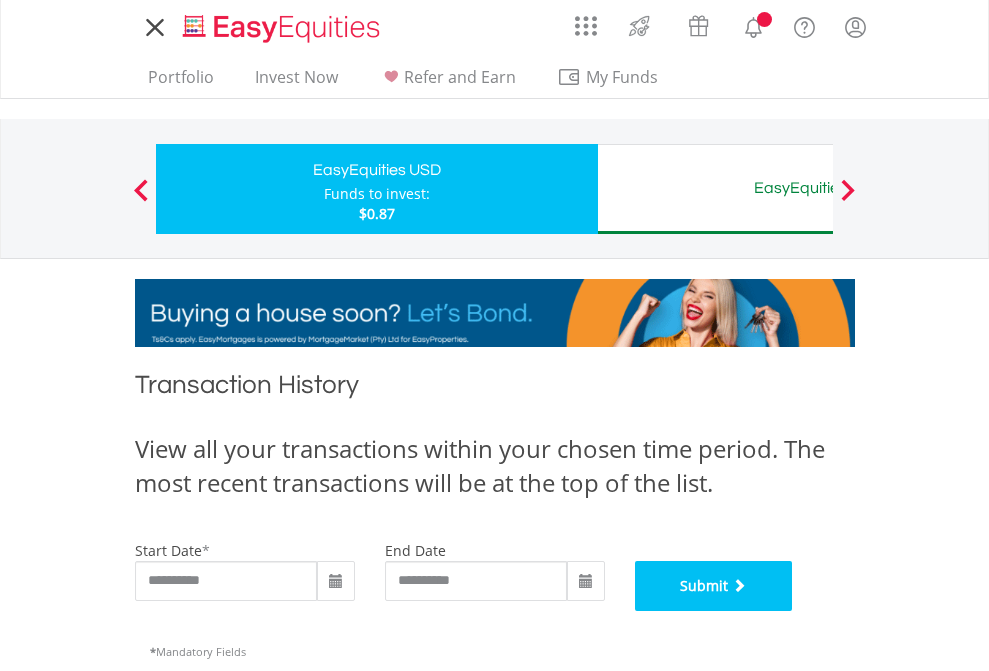 click on "Submit" at bounding box center (714, 586) 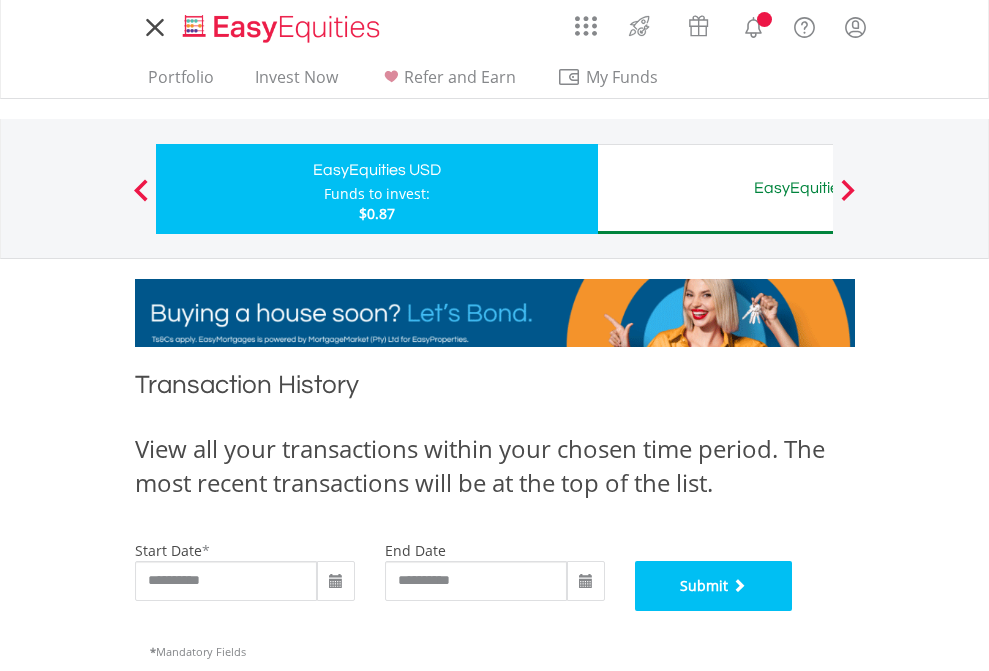 scroll, scrollTop: 811, scrollLeft: 0, axis: vertical 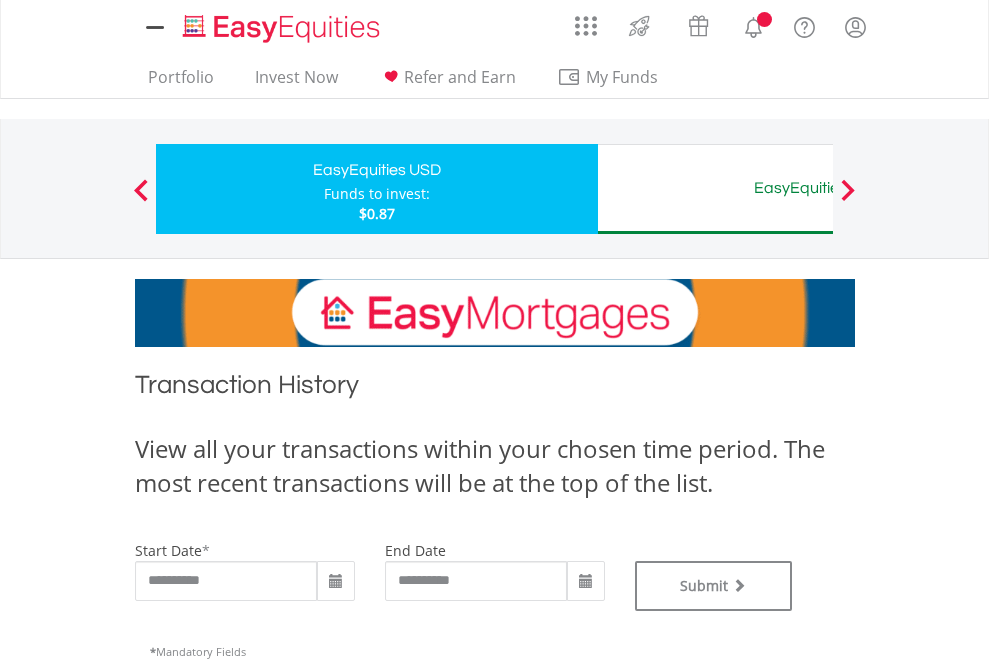 click on "EasyEquities AUD" at bounding box center [818, 188] 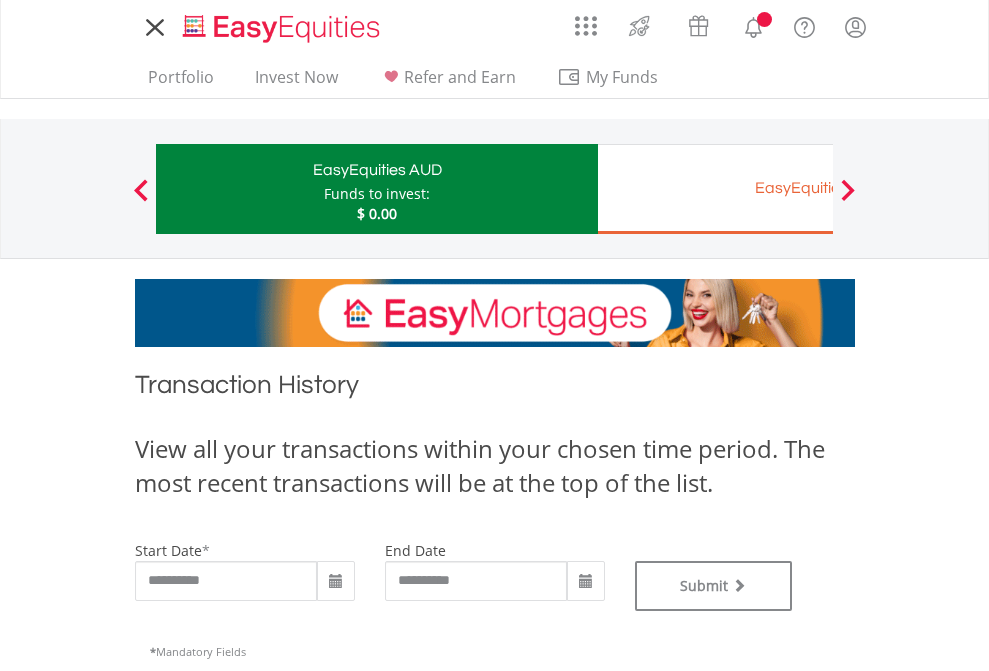 scroll, scrollTop: 0, scrollLeft: 0, axis: both 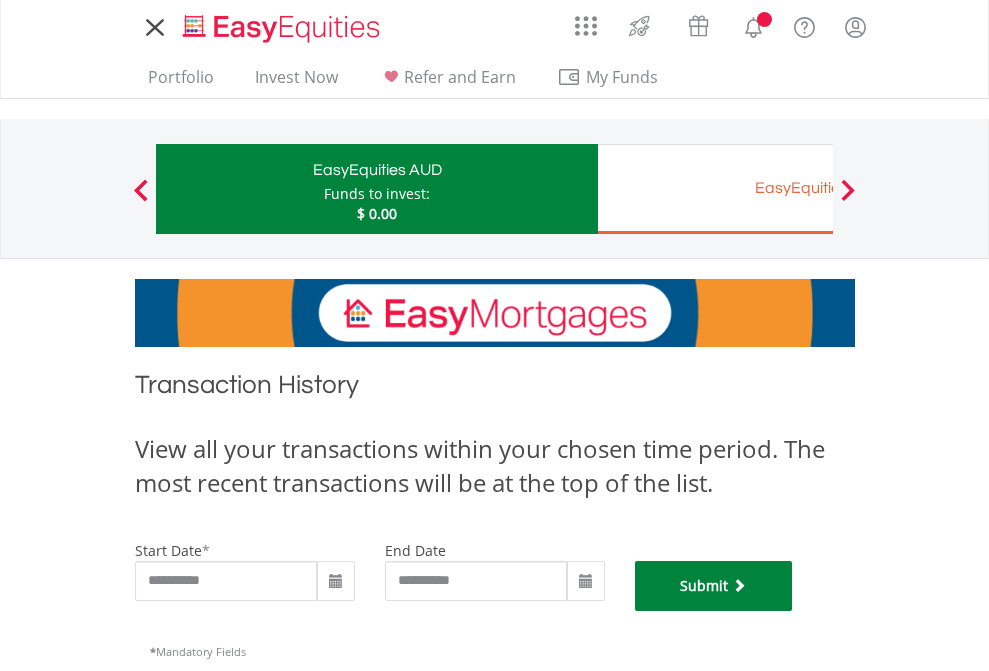 click on "Submit" at bounding box center (714, 586) 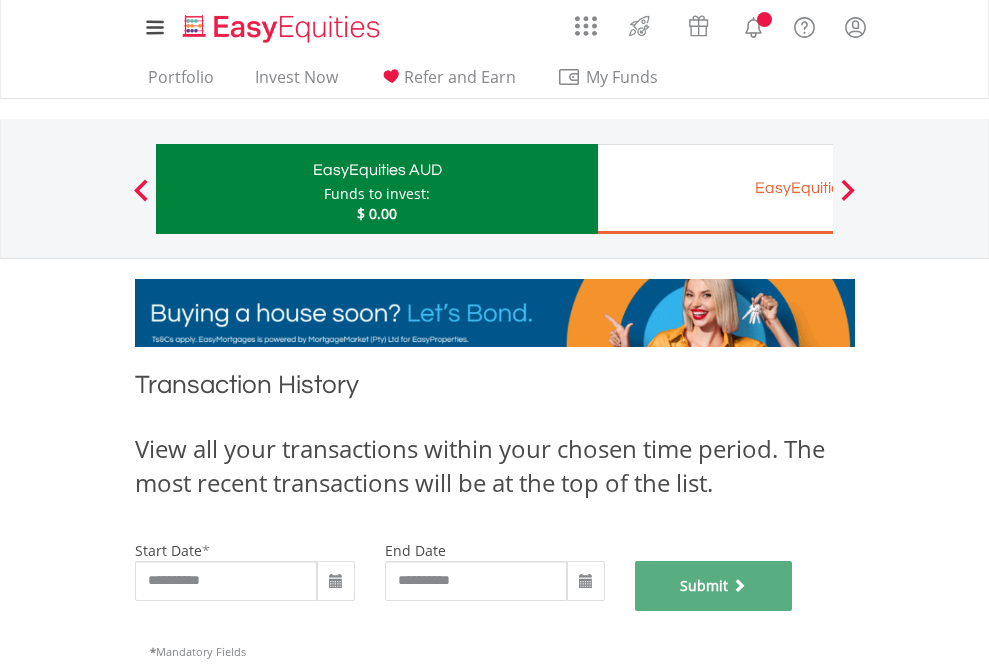 scroll, scrollTop: 811, scrollLeft: 0, axis: vertical 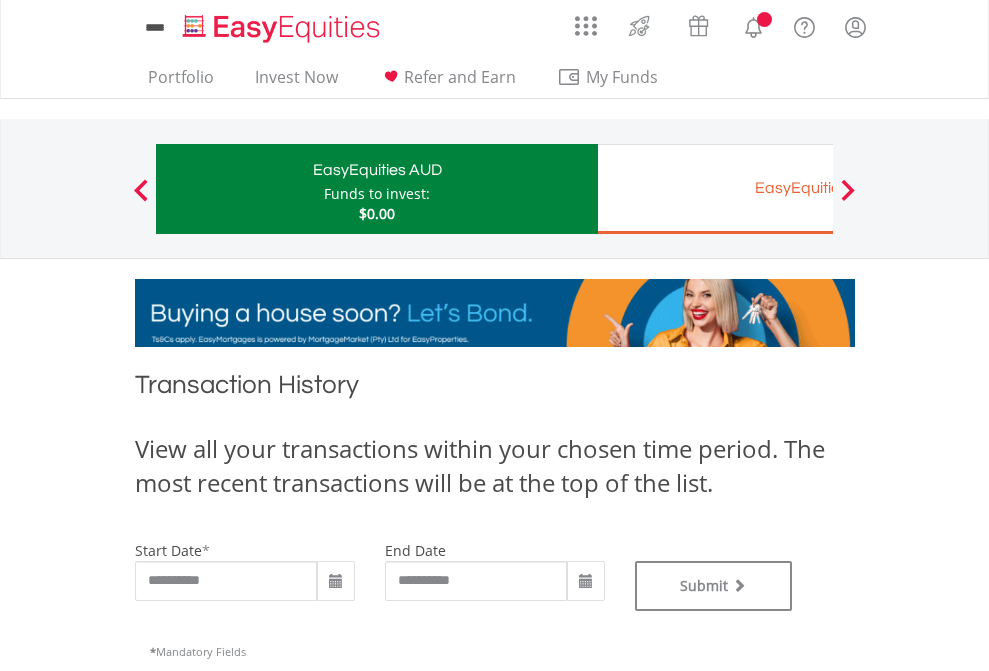 click on "EasyEquities EUR" at bounding box center (818, 188) 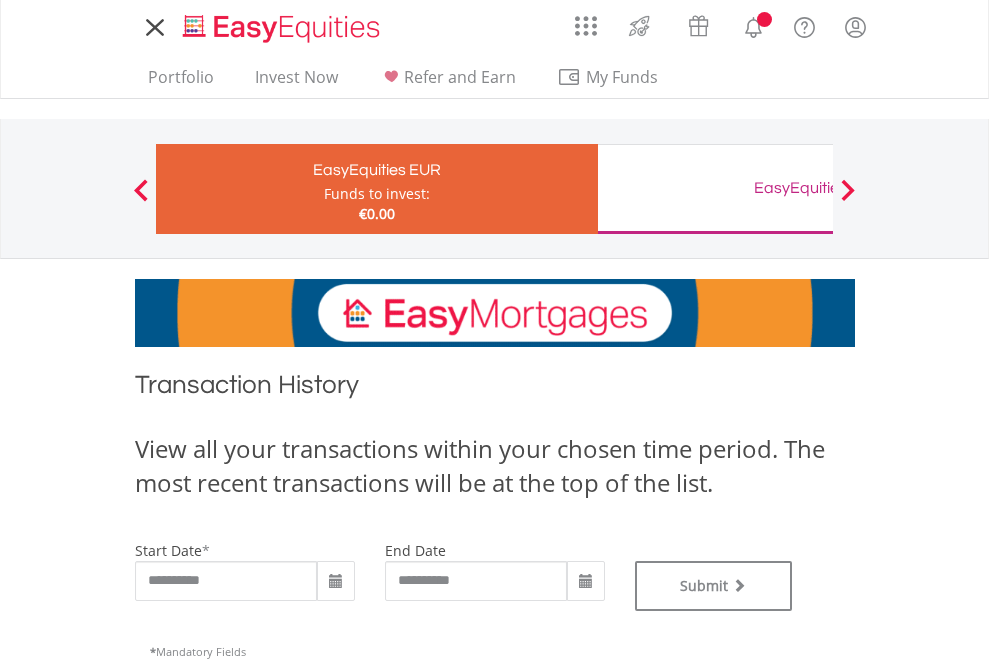 scroll, scrollTop: 0, scrollLeft: 0, axis: both 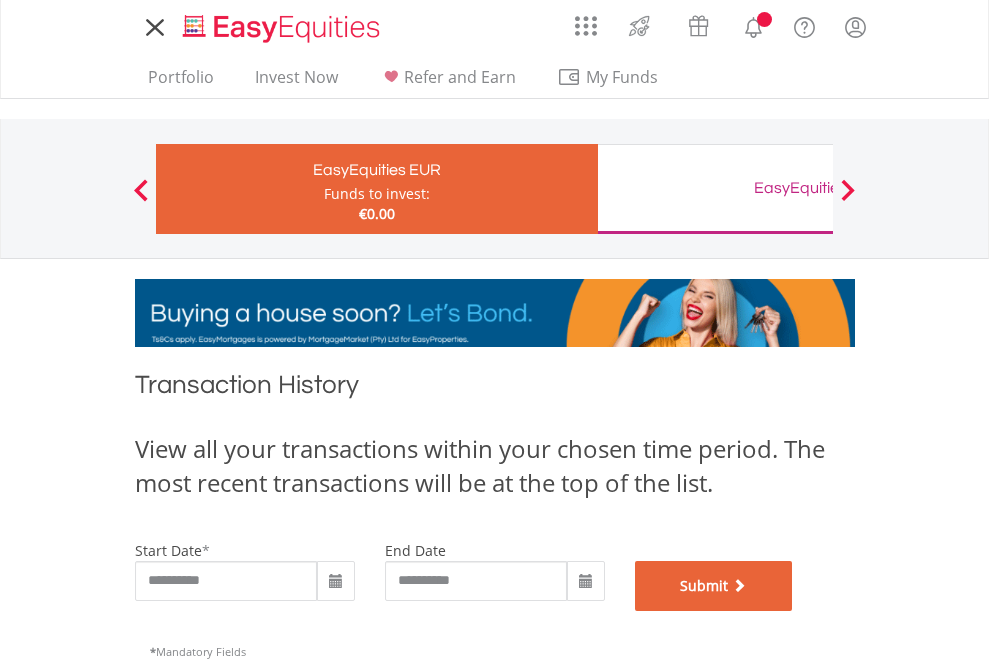 click on "Submit" at bounding box center [714, 586] 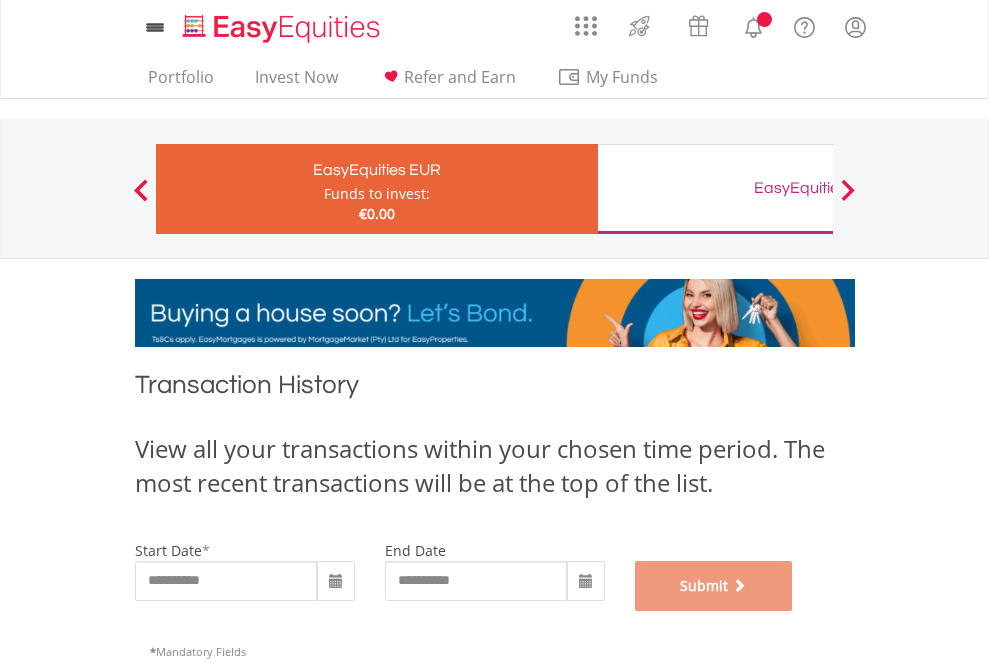 scroll, scrollTop: 811, scrollLeft: 0, axis: vertical 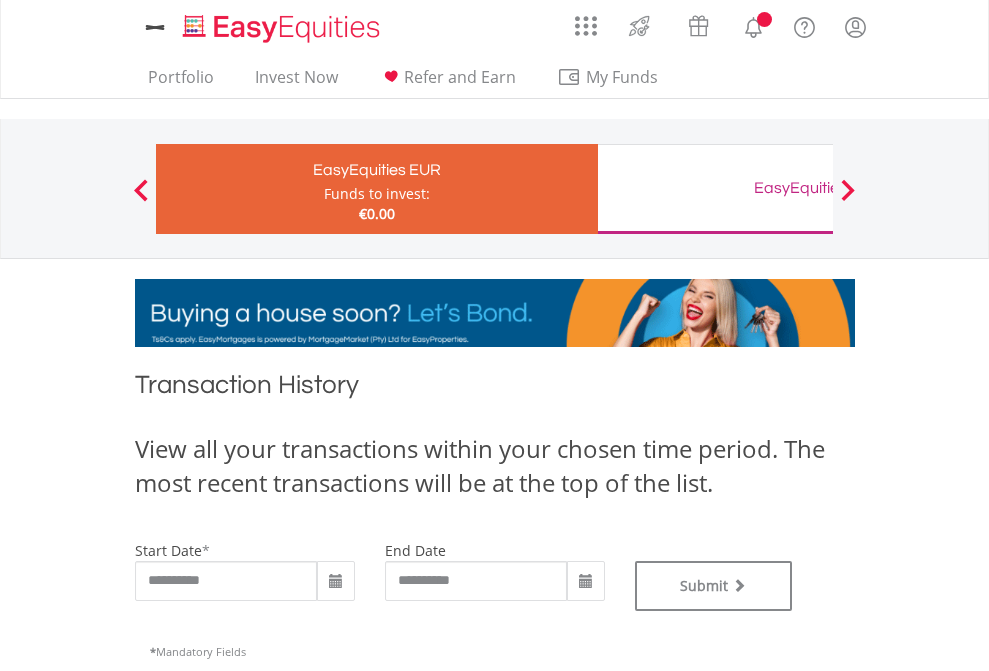 click on "EasyEquities GBP" at bounding box center (818, 188) 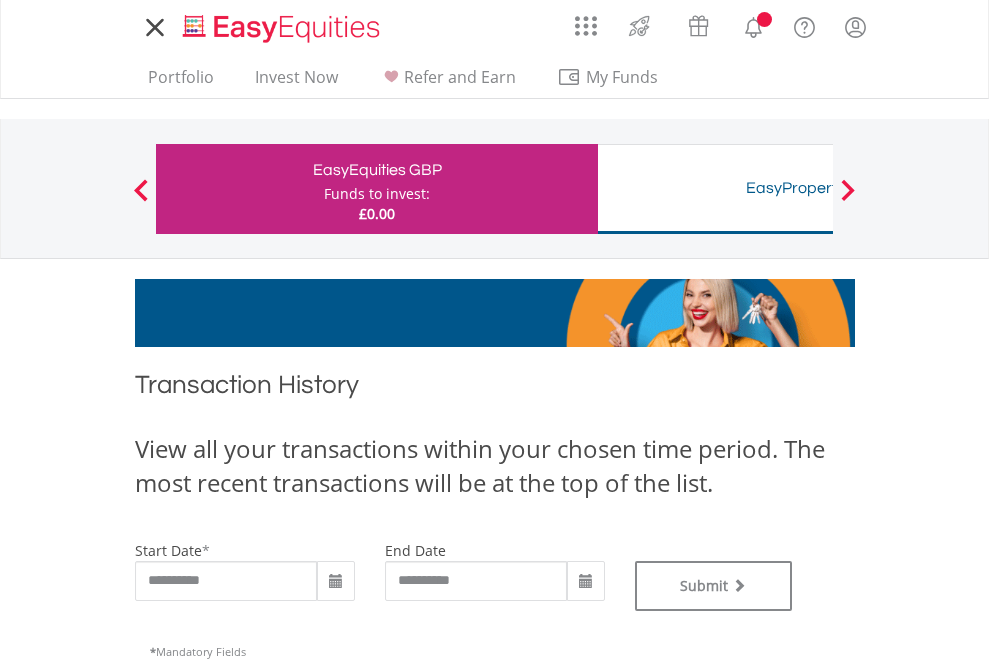 scroll, scrollTop: 0, scrollLeft: 0, axis: both 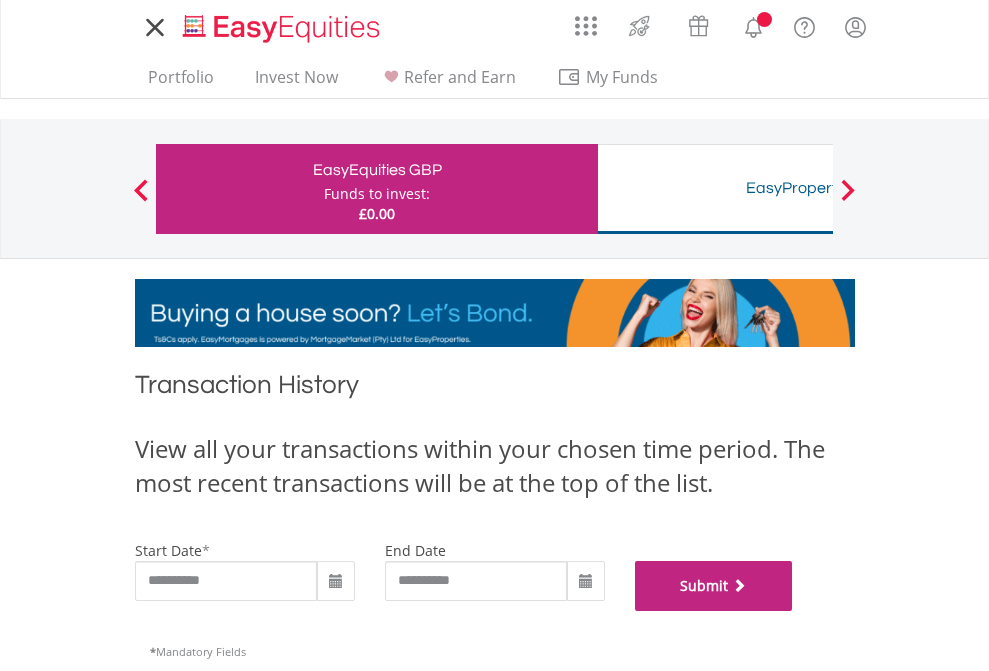 click on "Submit" at bounding box center (714, 586) 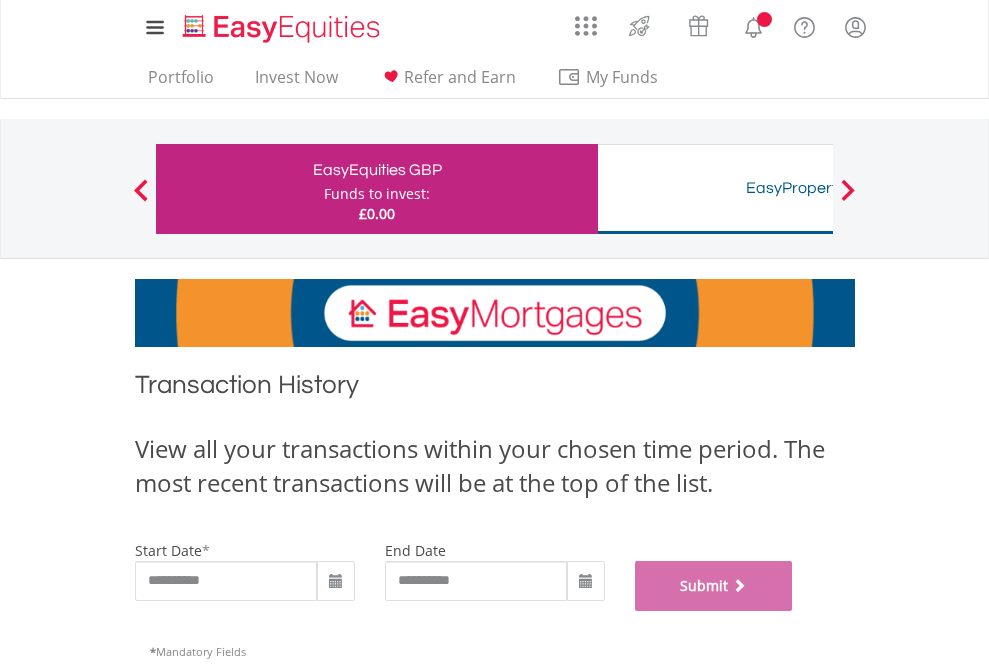 scroll, scrollTop: 811, scrollLeft: 0, axis: vertical 